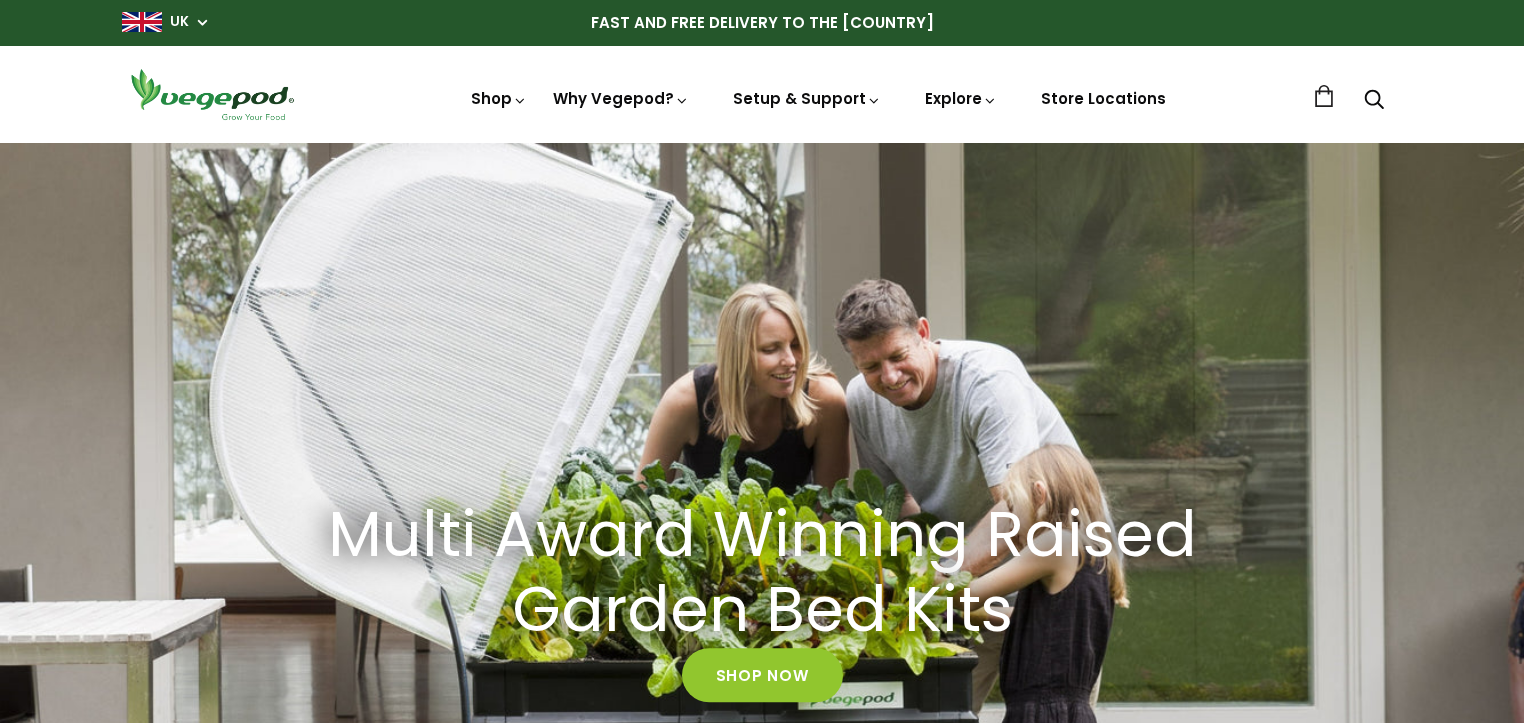 scroll, scrollTop: 0, scrollLeft: 0, axis: both 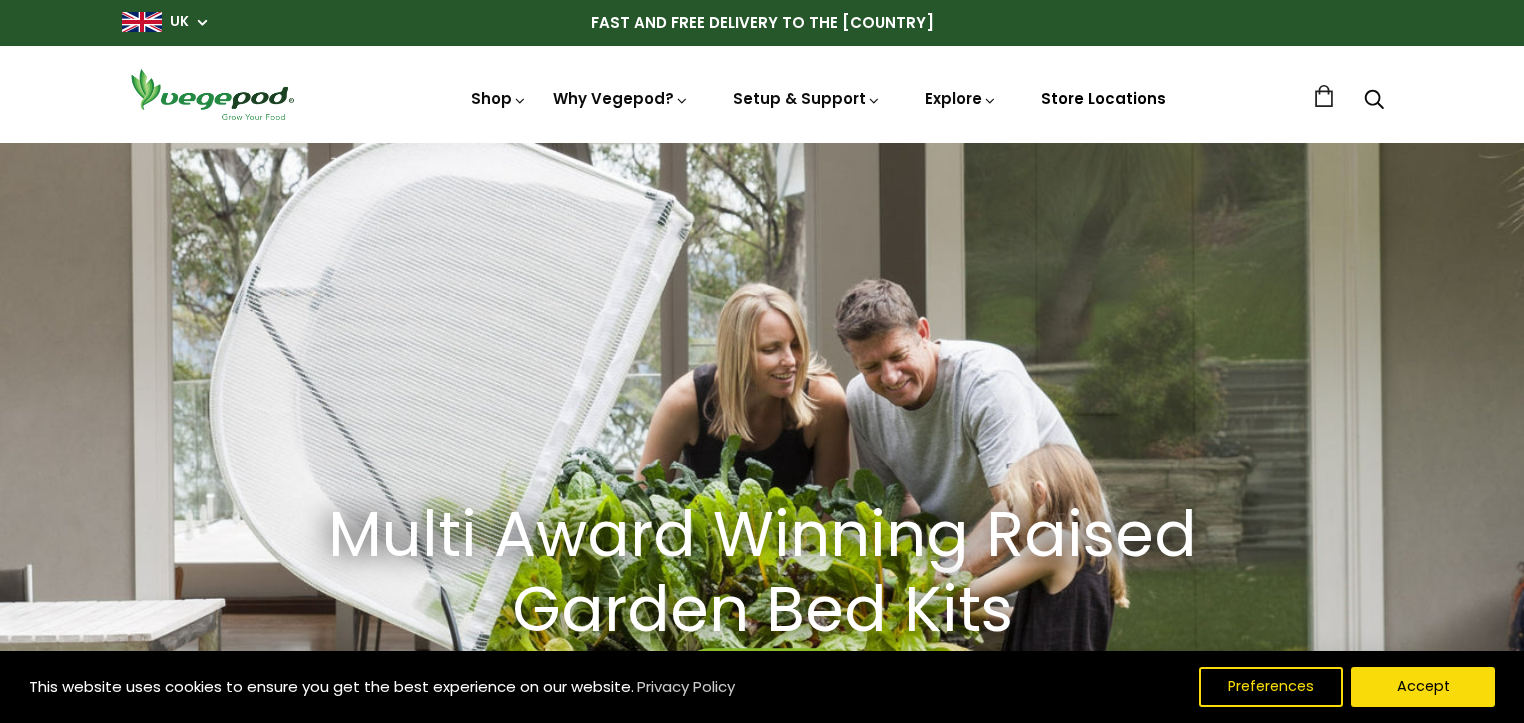 click on "Store Locations" at bounding box center [1103, 98] 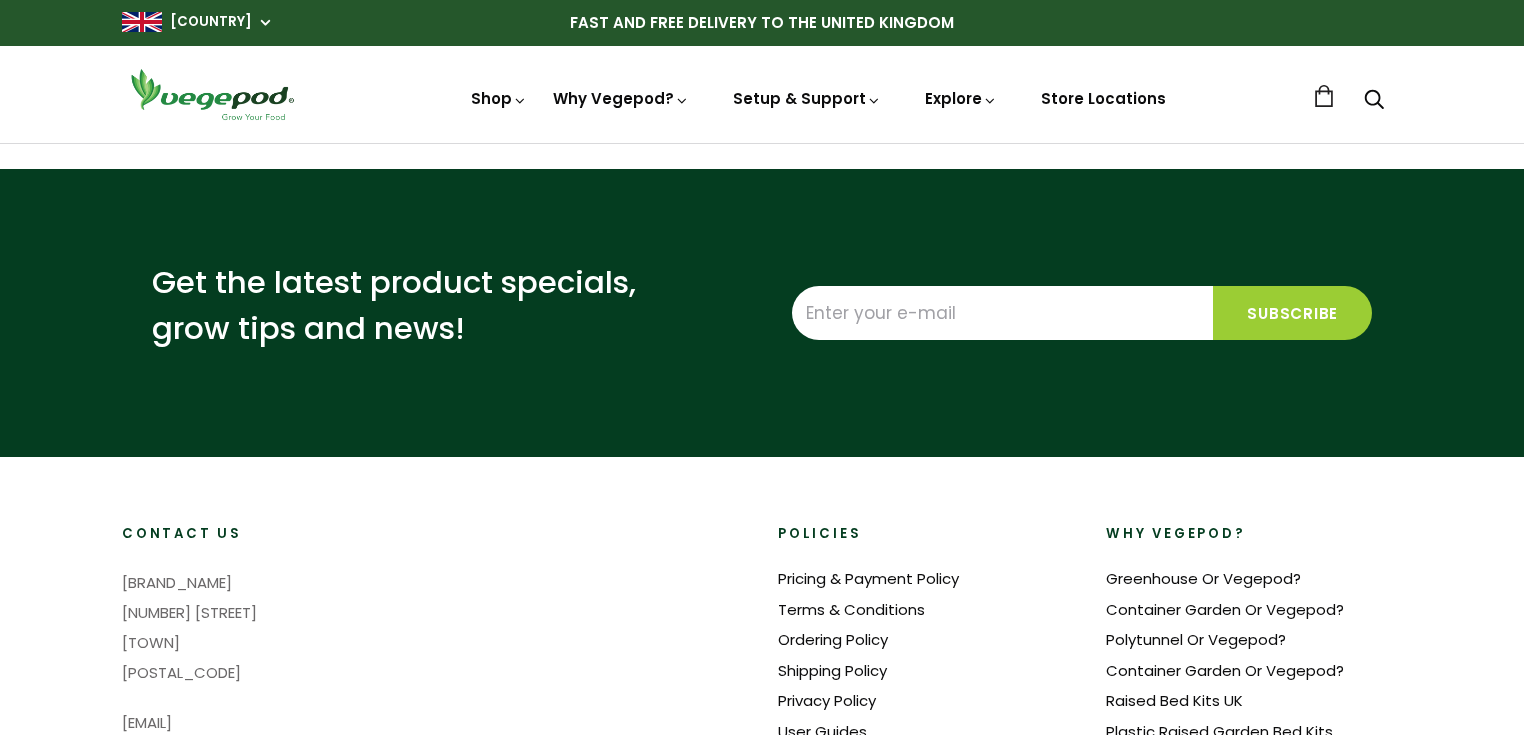scroll, scrollTop: 0, scrollLeft: 0, axis: both 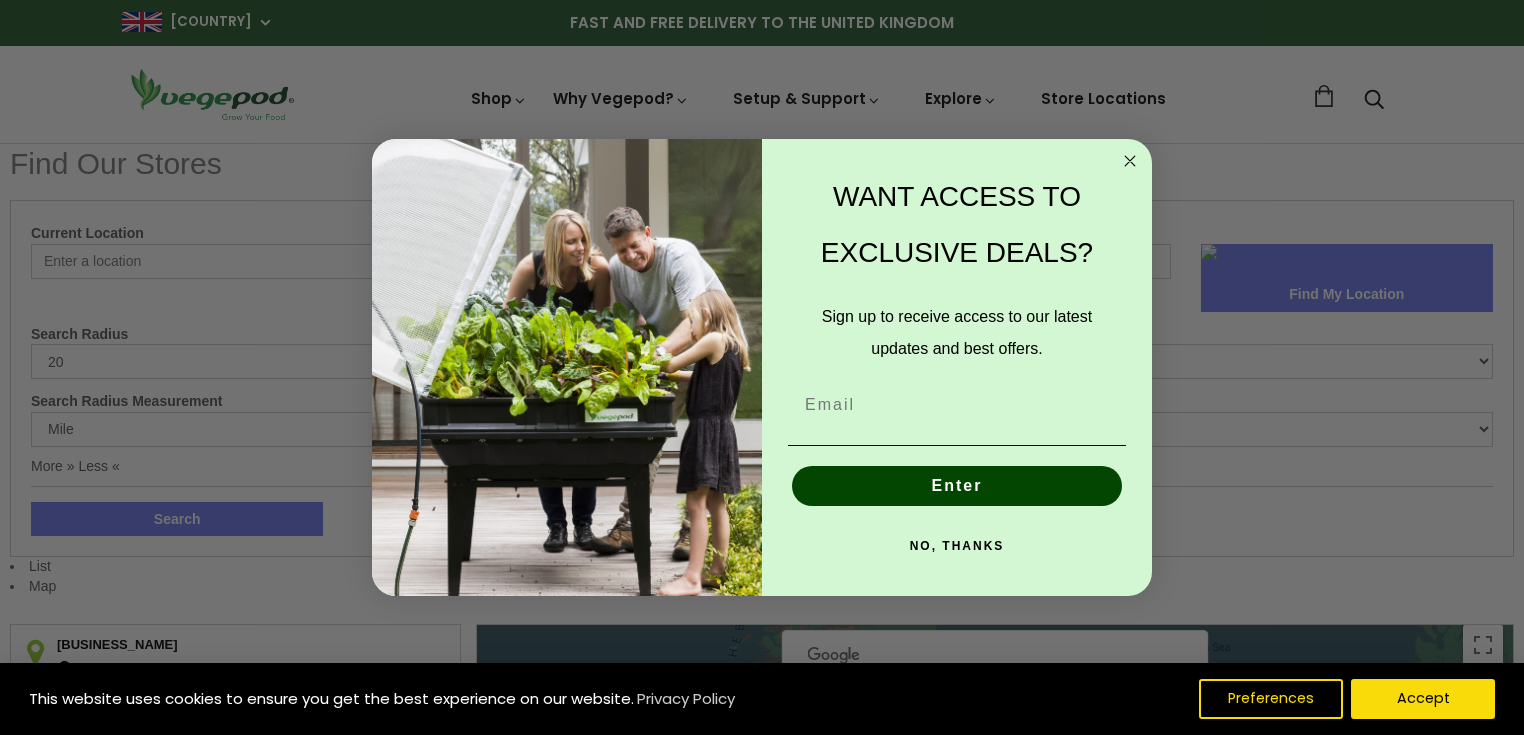 click at bounding box center [1130, 161] 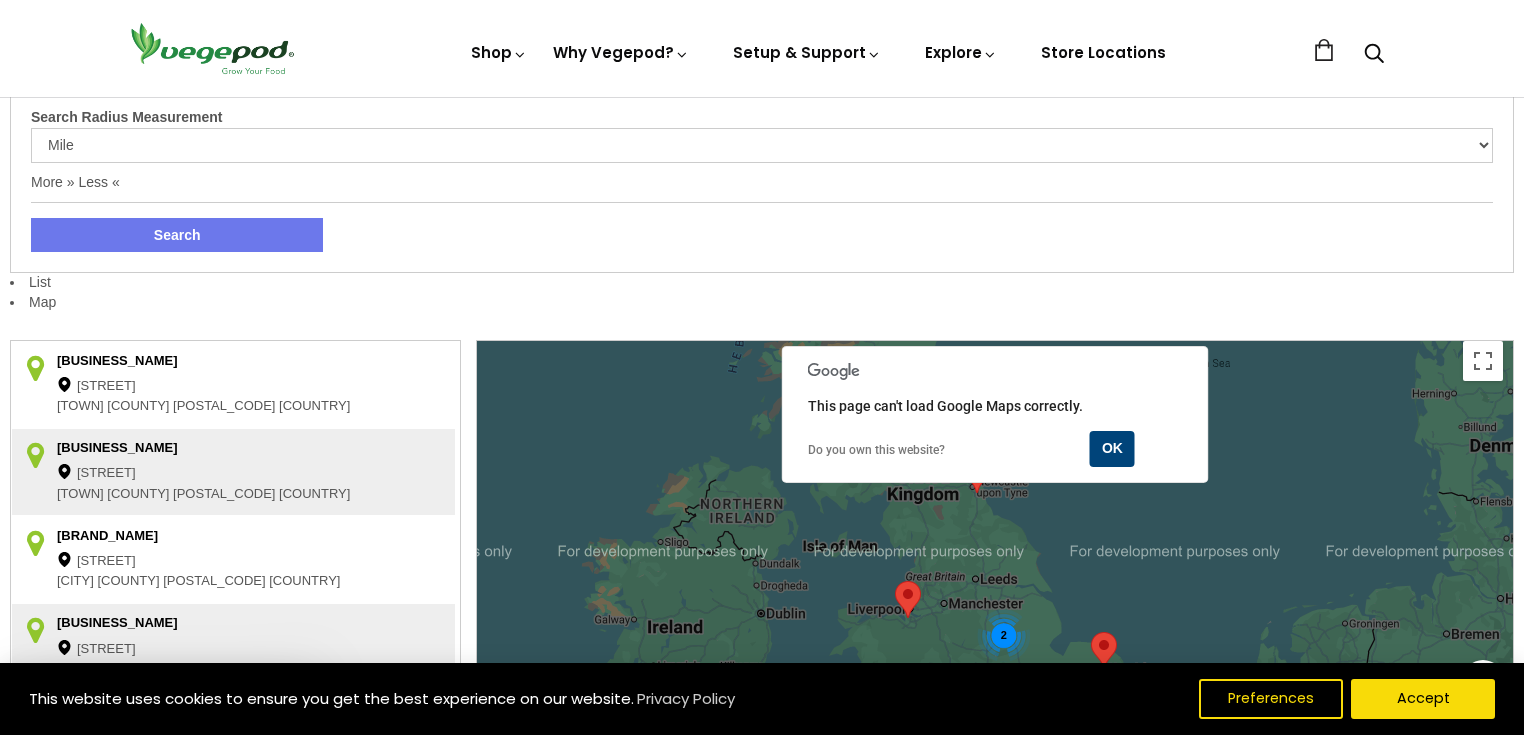 scroll, scrollTop: 320, scrollLeft: 0, axis: vertical 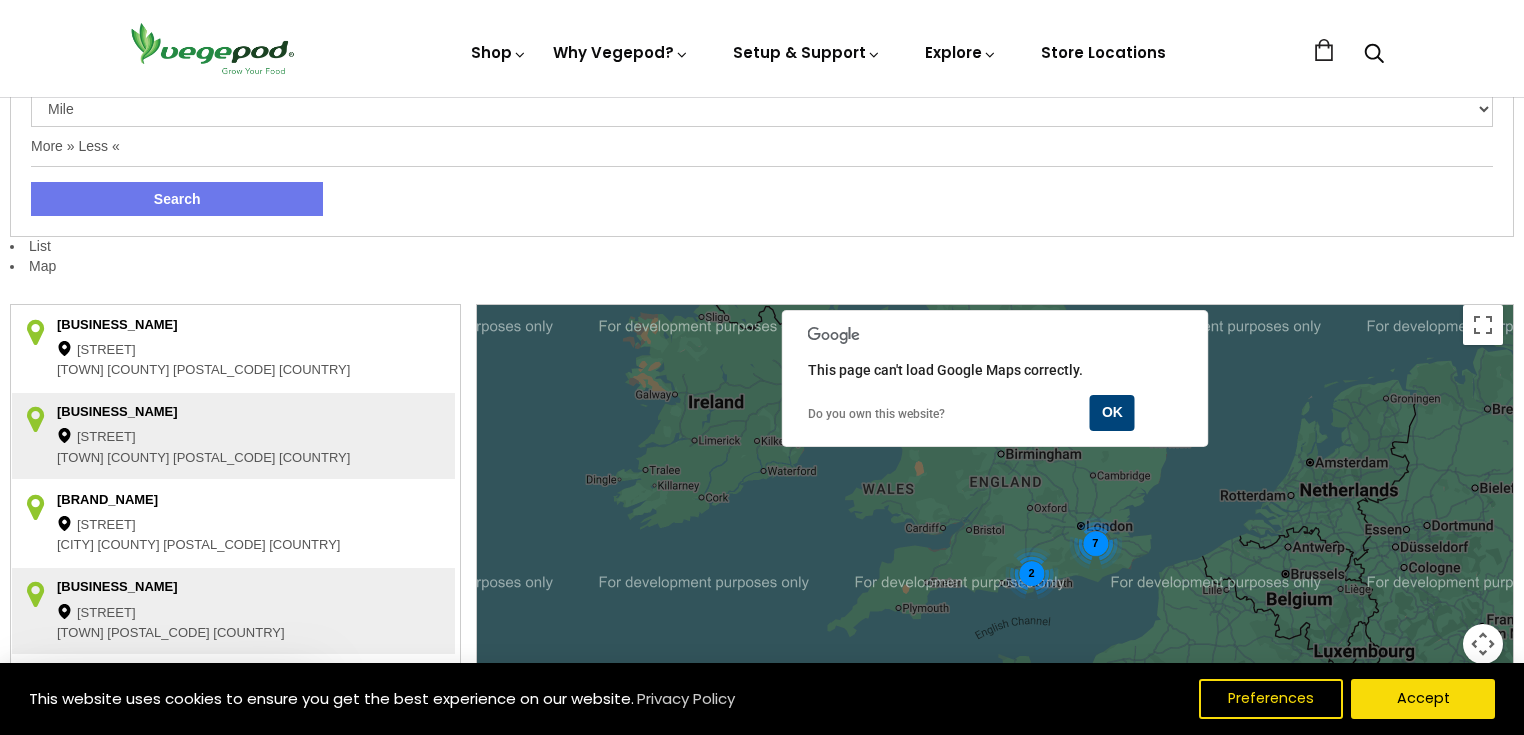 drag, startPoint x: 1217, startPoint y: 533, endPoint x: 1258, endPoint y: 342, distance: 195.35097 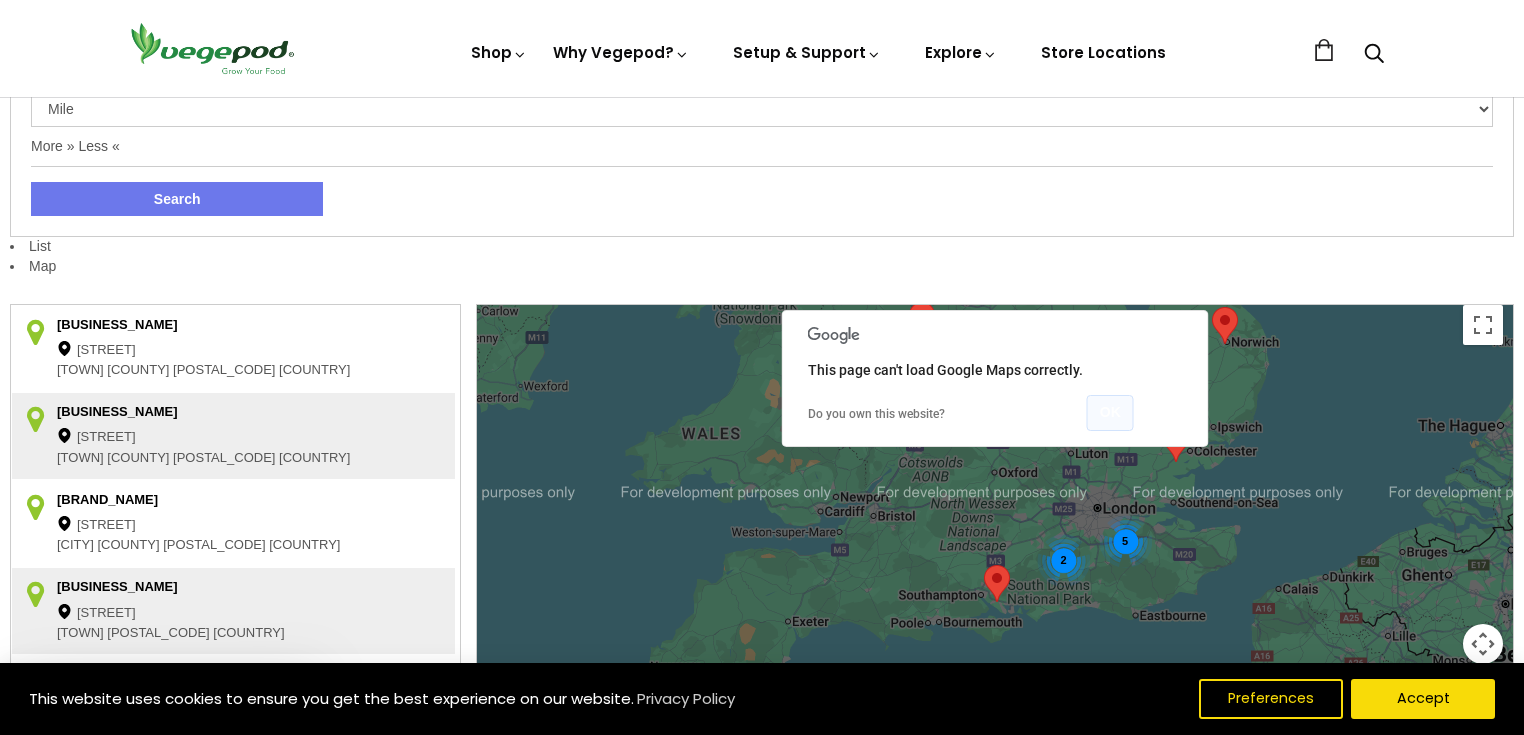 click on "OK" at bounding box center [1110, 413] 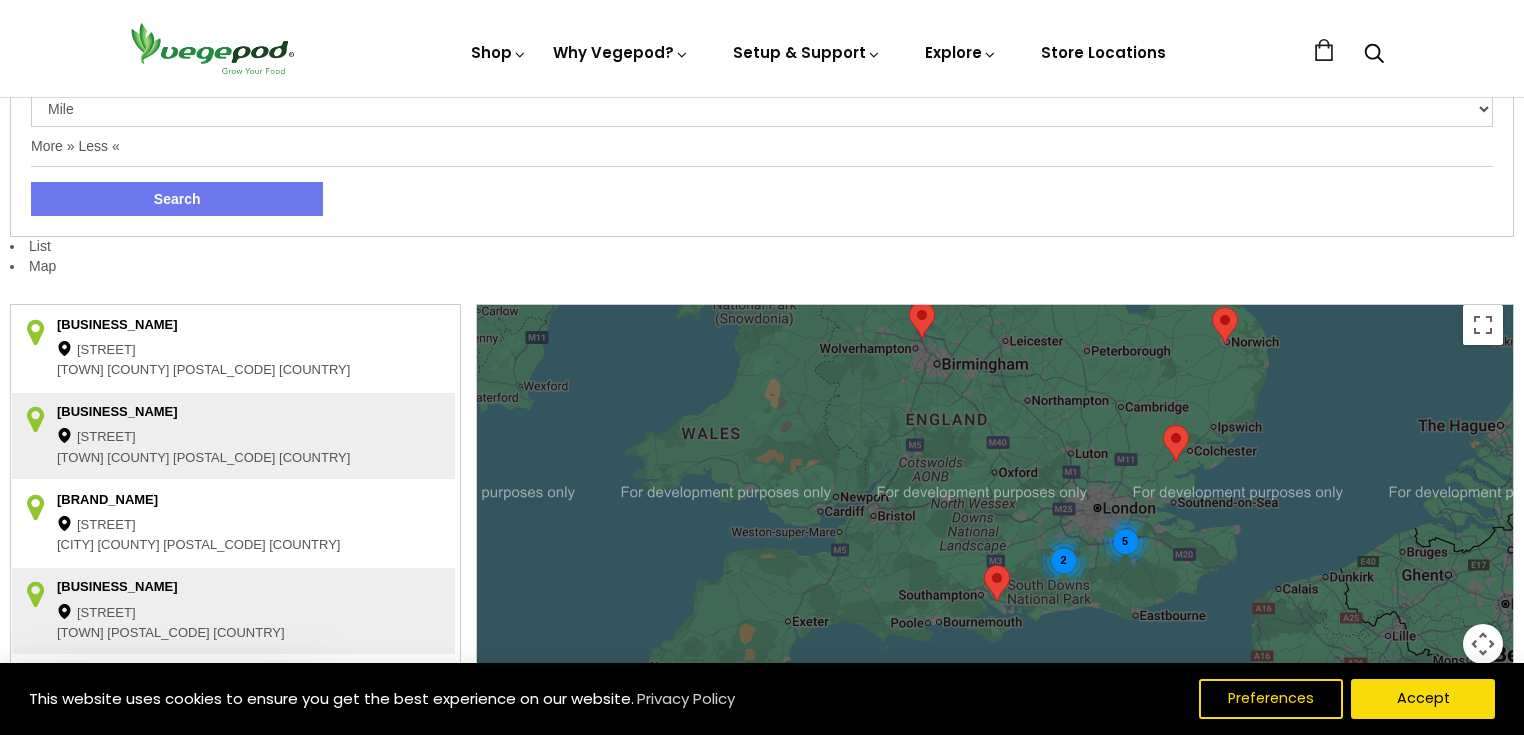 click on "To navigate, press the arrow keys. 5 2" at bounding box center (995, 569) 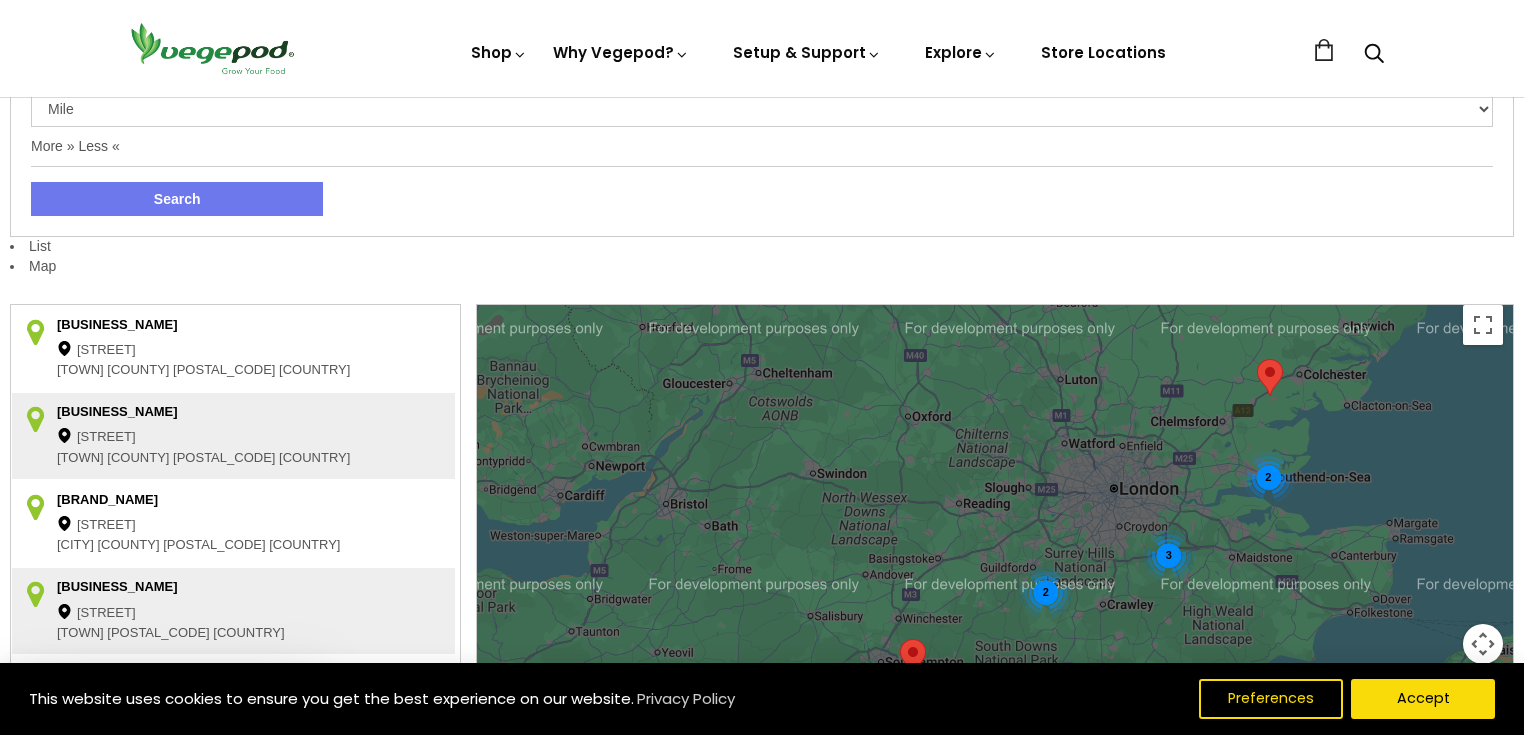 click on "To navigate, press the arrow keys. 3 2 2" at bounding box center [995, 569] 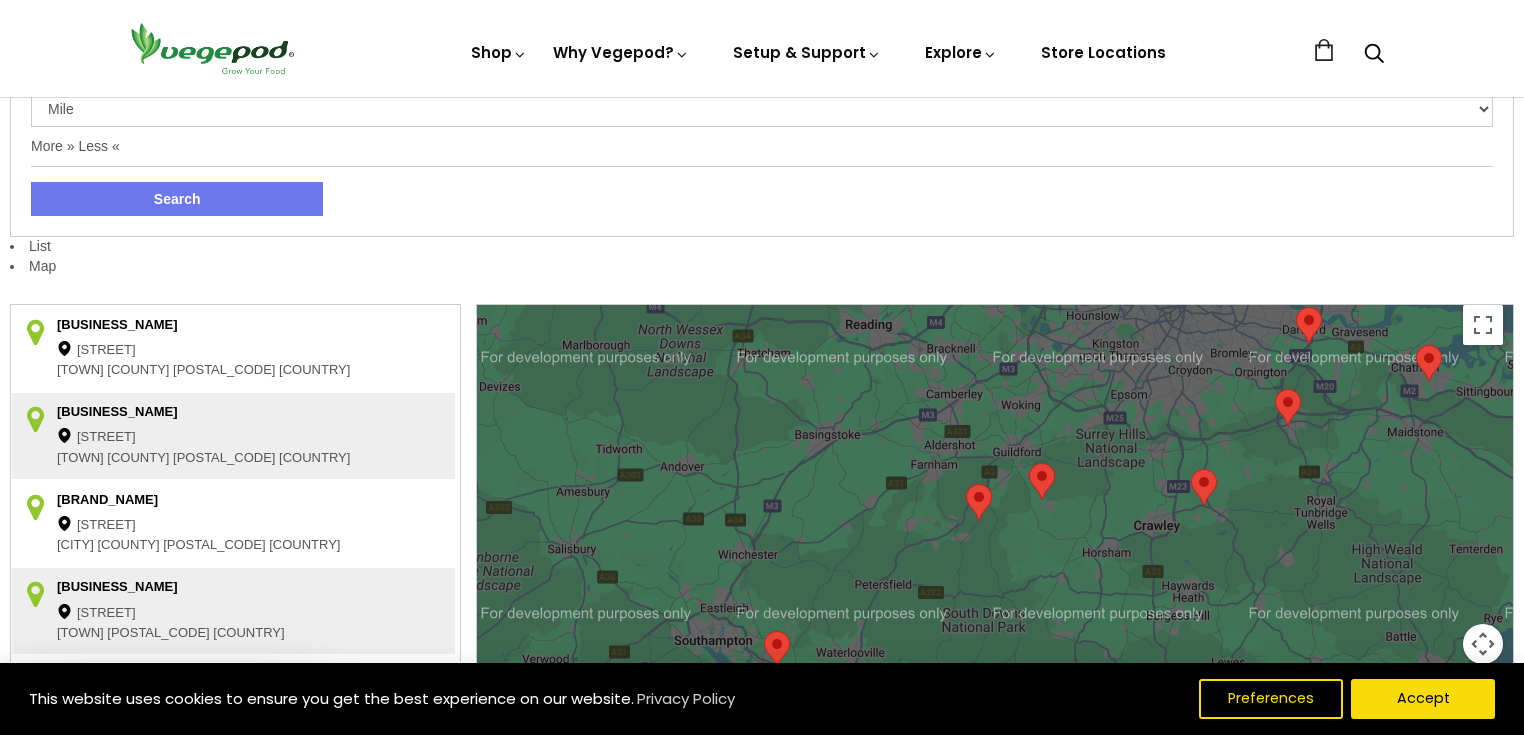 drag, startPoint x: 1063, startPoint y: 536, endPoint x: 1080, endPoint y: 384, distance: 152.94771 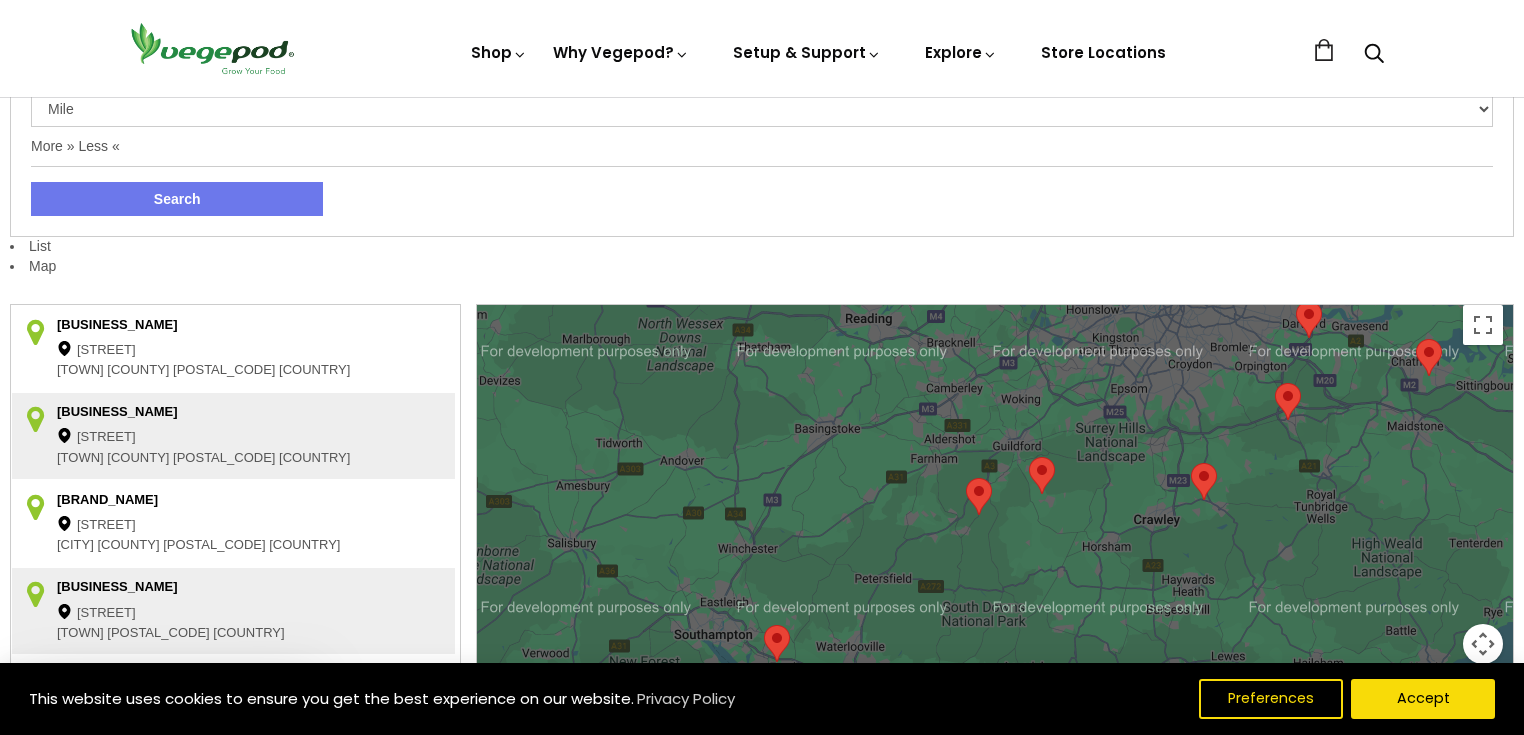 click on "To navigate, press the arrow keys." at bounding box center [995, 569] 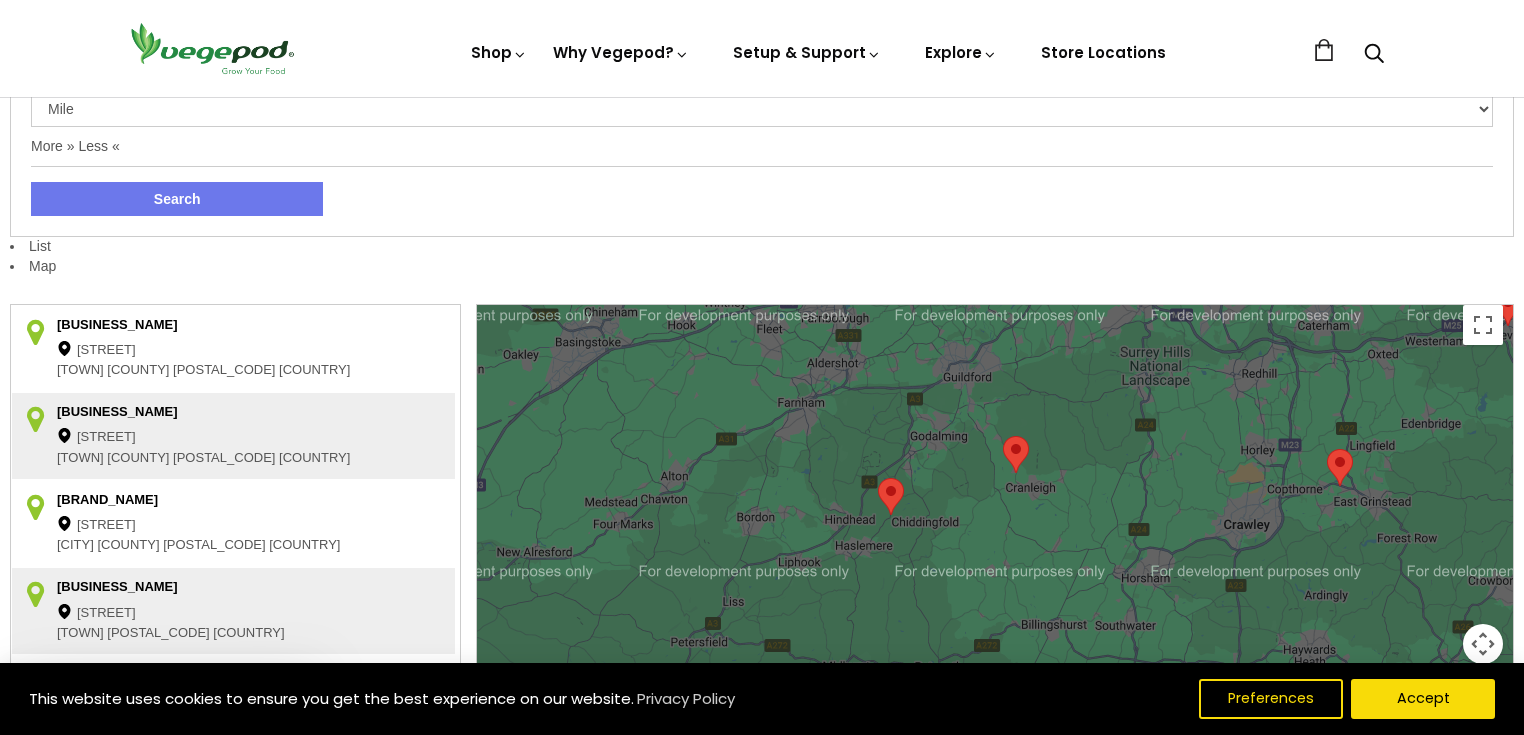 click on "To navigate, press the arrow keys." at bounding box center (995, 569) 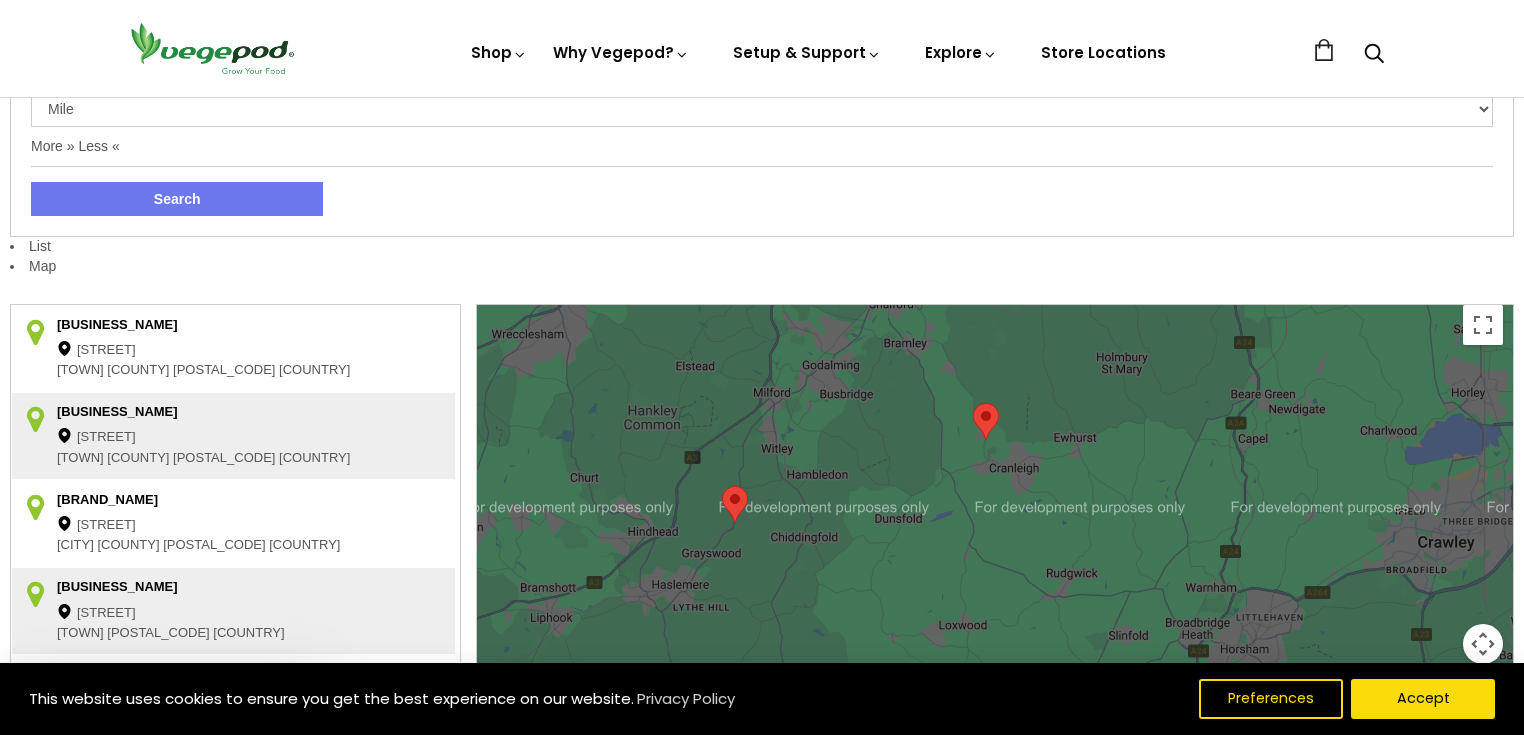 click on "To navigate, press the arrow keys." at bounding box center (995, 569) 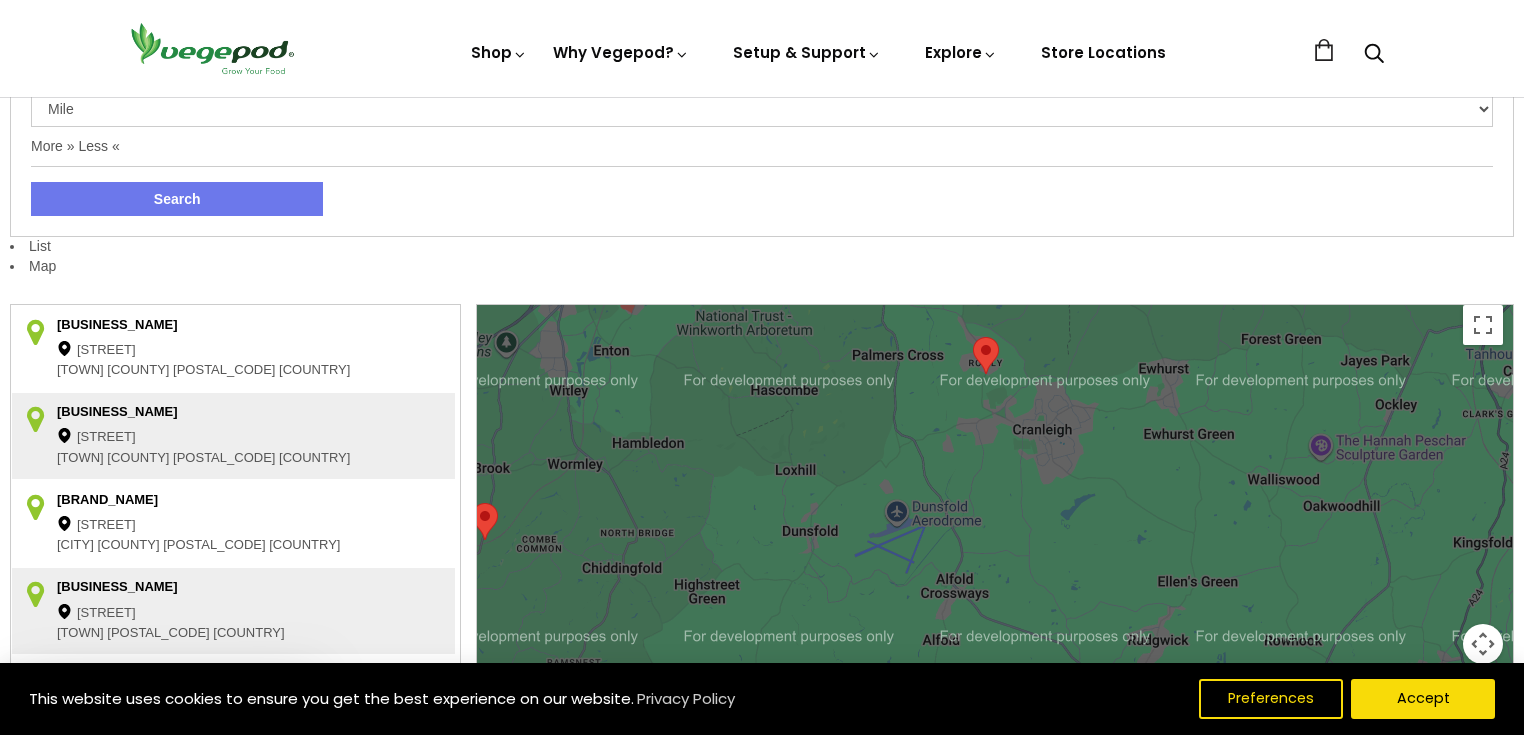 click on "To navigate, press the arrow keys." at bounding box center [995, 569] 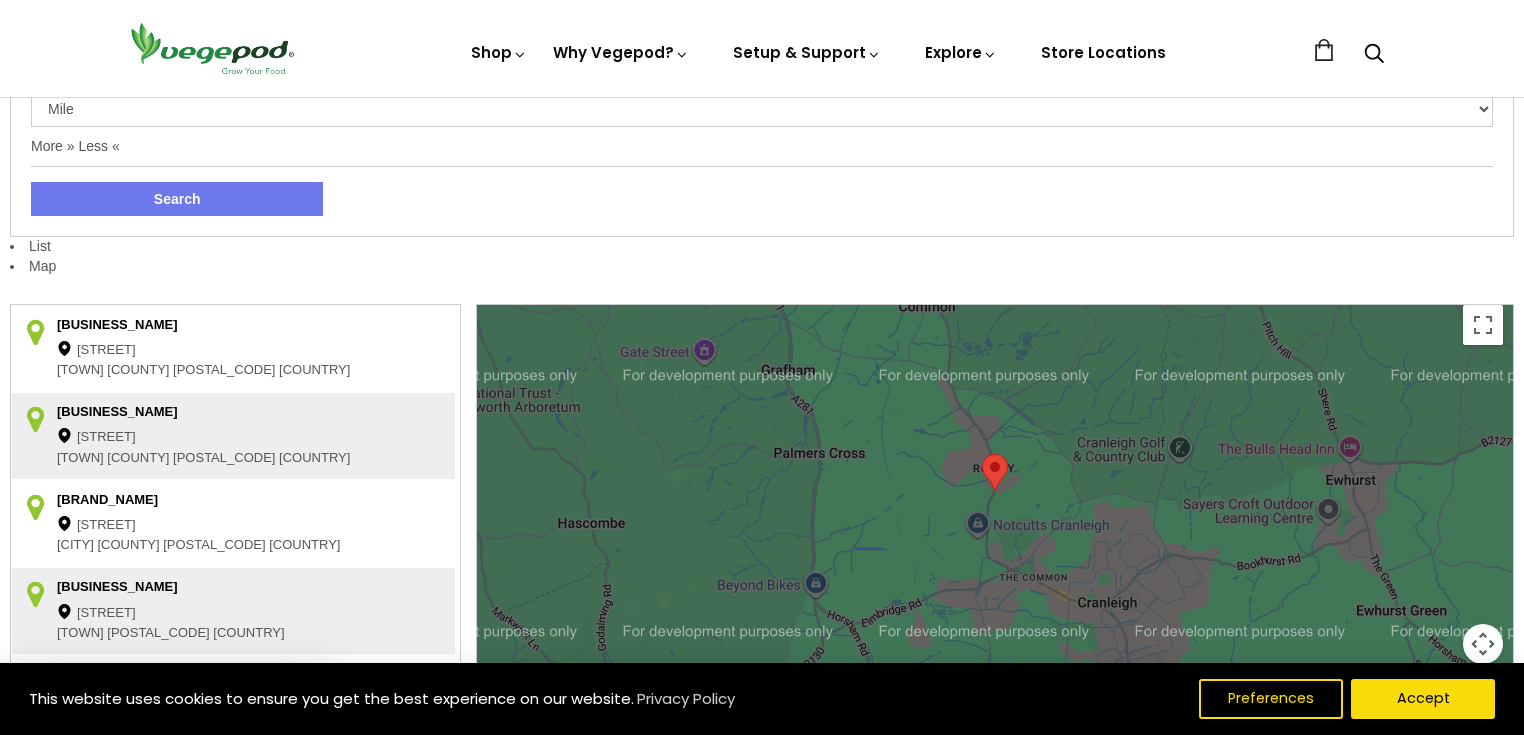 drag, startPoint x: 961, startPoint y: 399, endPoint x: 943, endPoint y: 545, distance: 147.10541 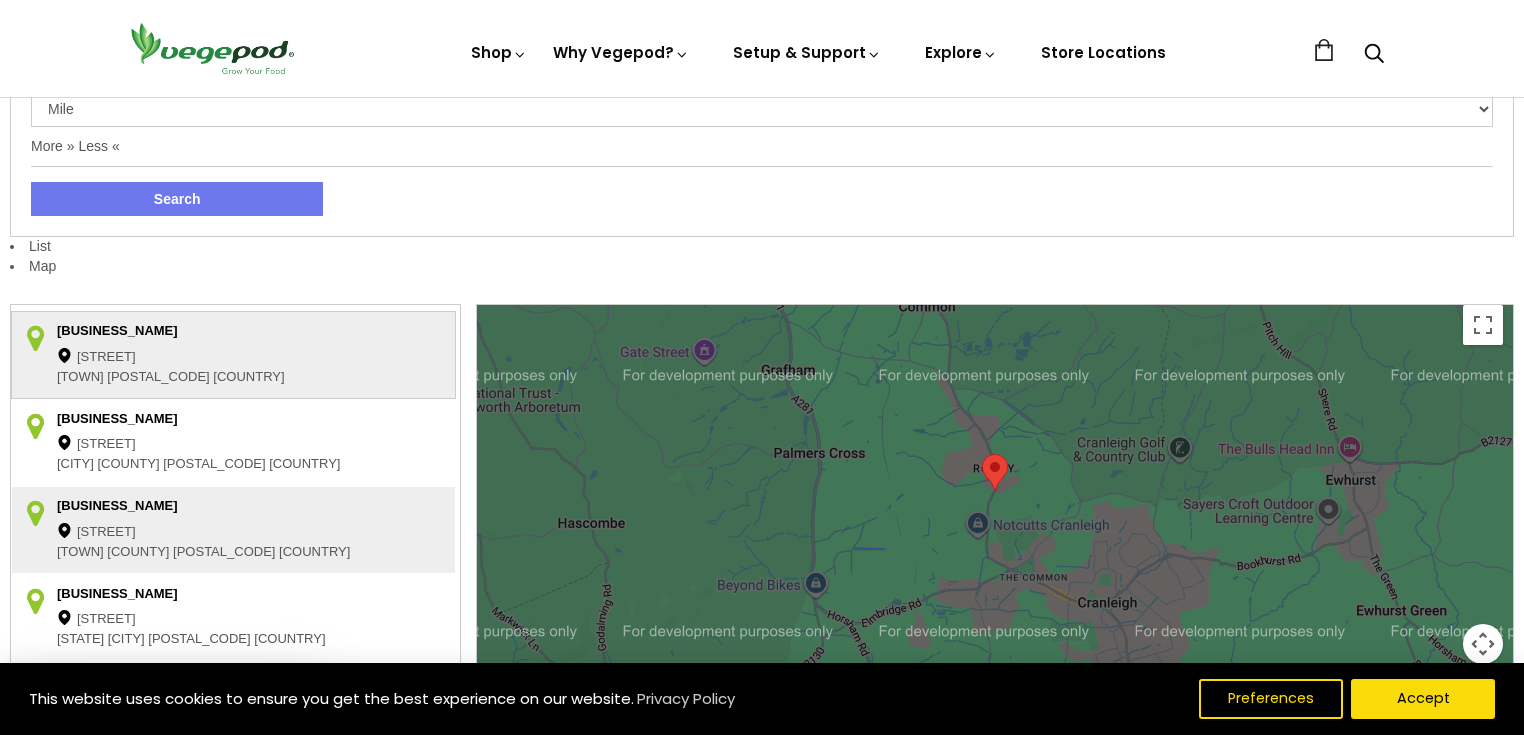 scroll, scrollTop: 262, scrollLeft: 0, axis: vertical 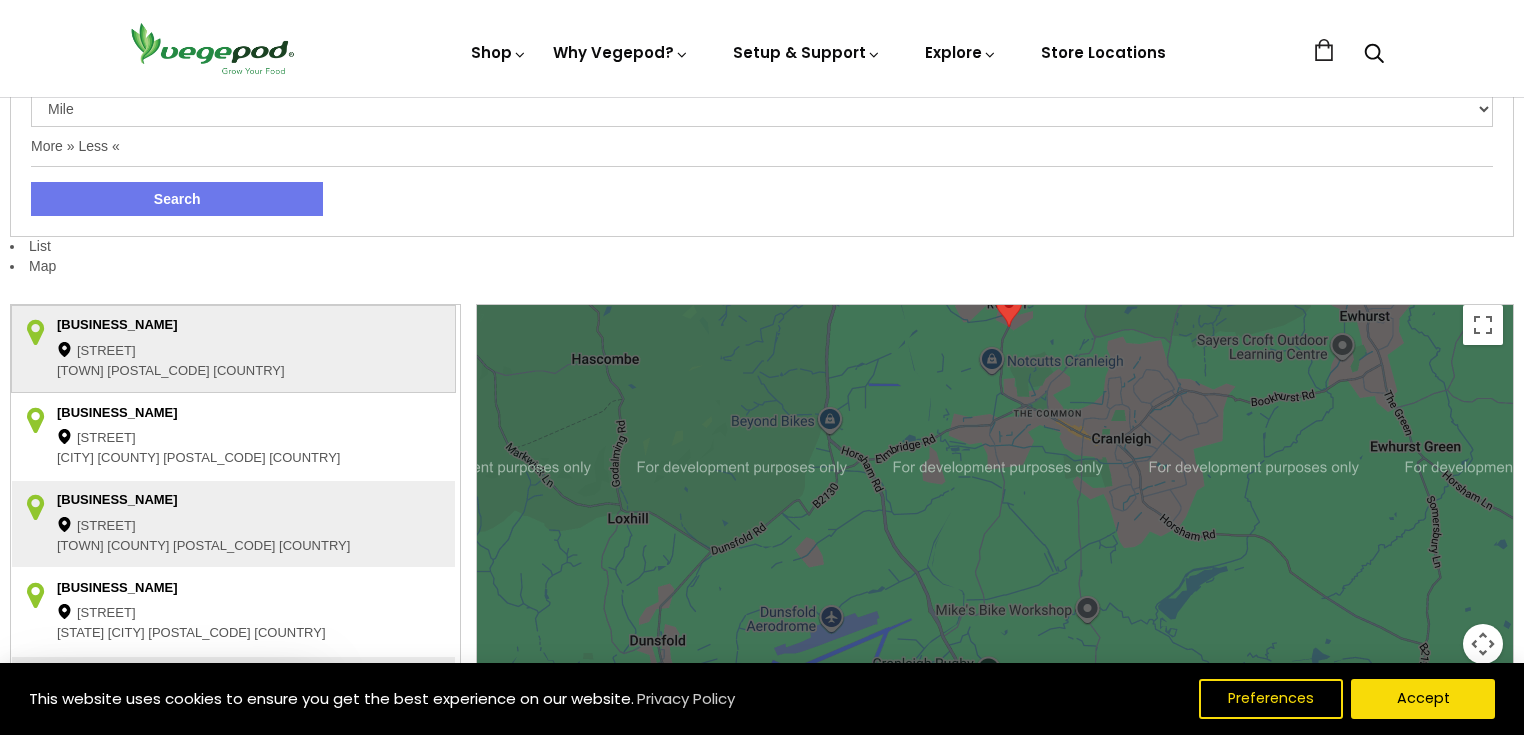 drag, startPoint x: 847, startPoint y: 523, endPoint x: 861, endPoint y: 376, distance: 147.66516 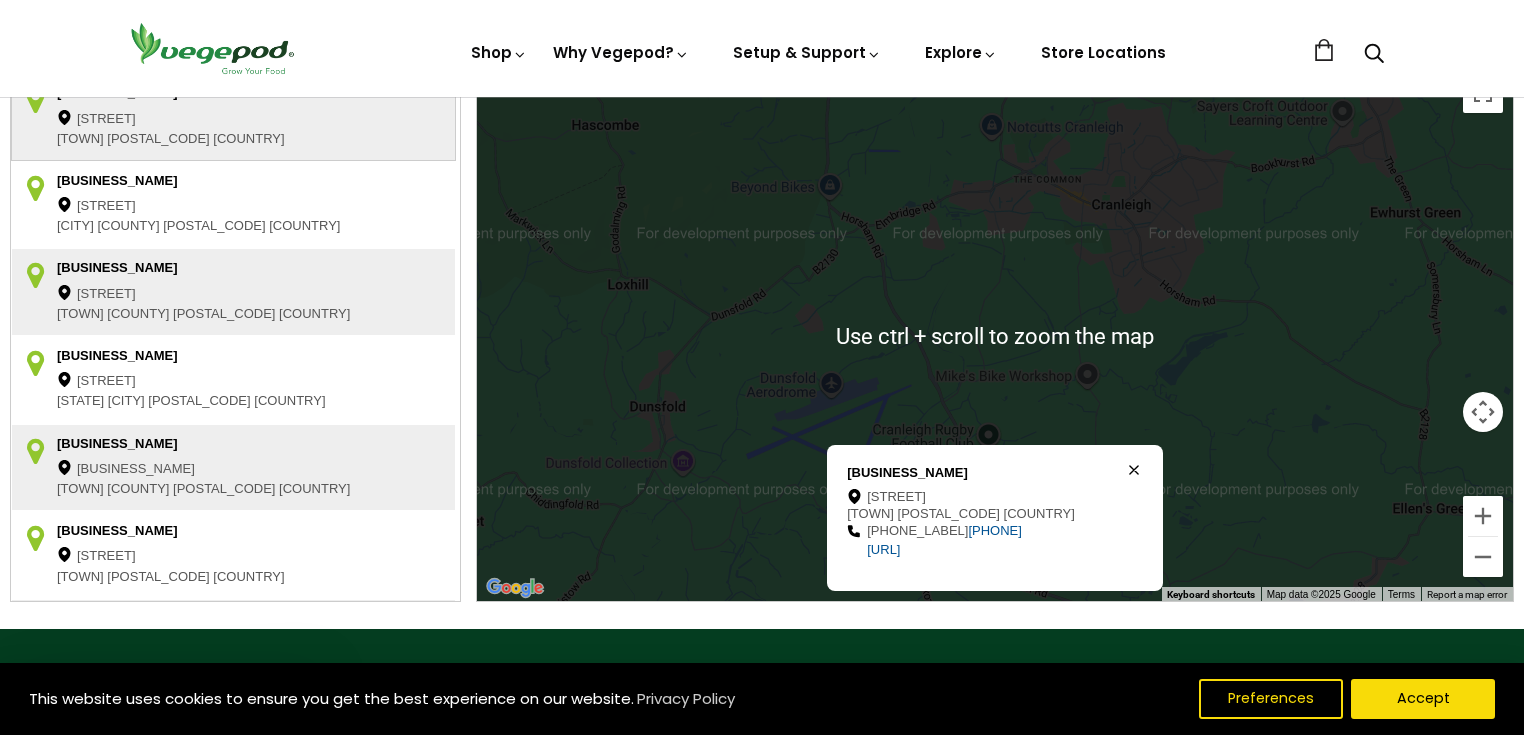 scroll, scrollTop: 560, scrollLeft: 0, axis: vertical 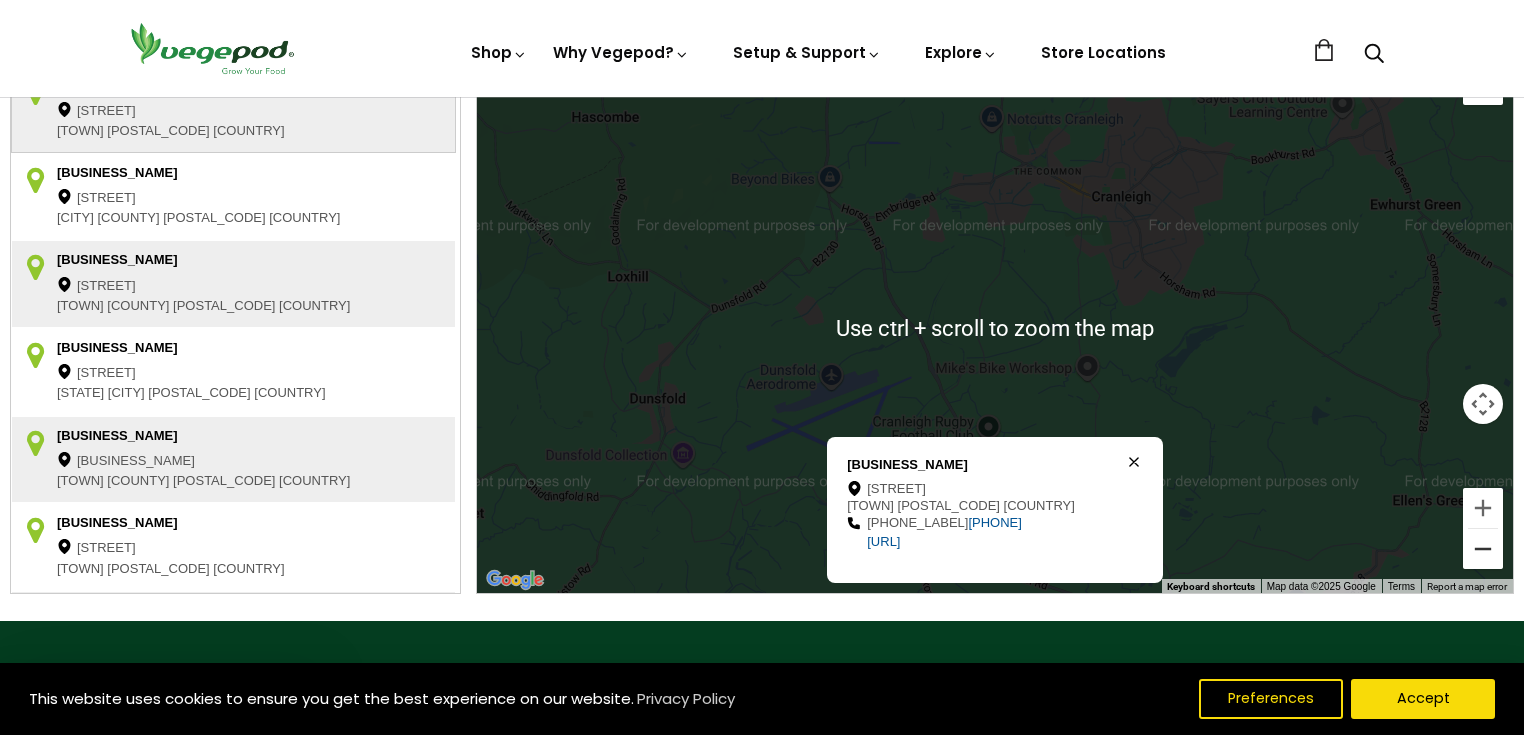 click at bounding box center (1483, 549) 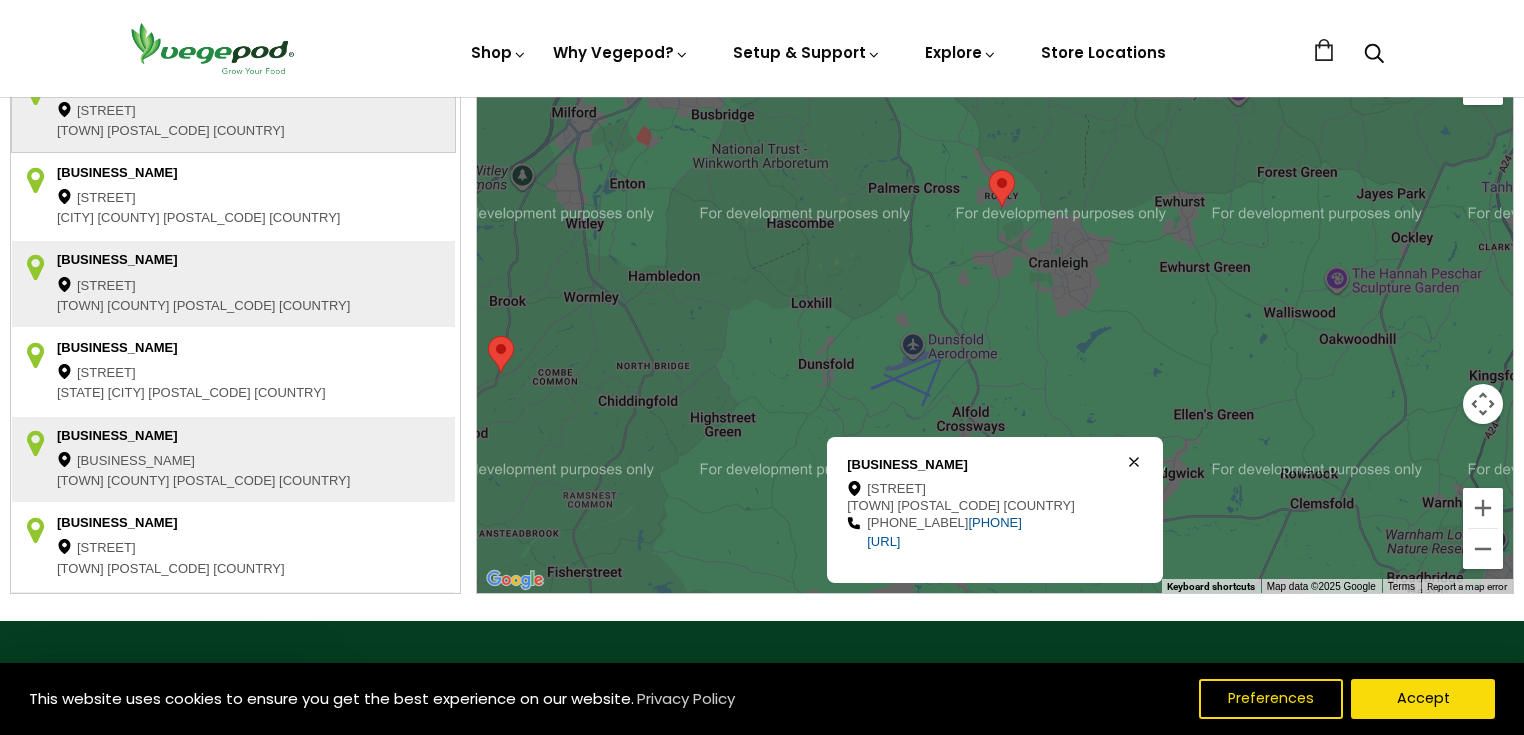 click at bounding box center [488, 336] 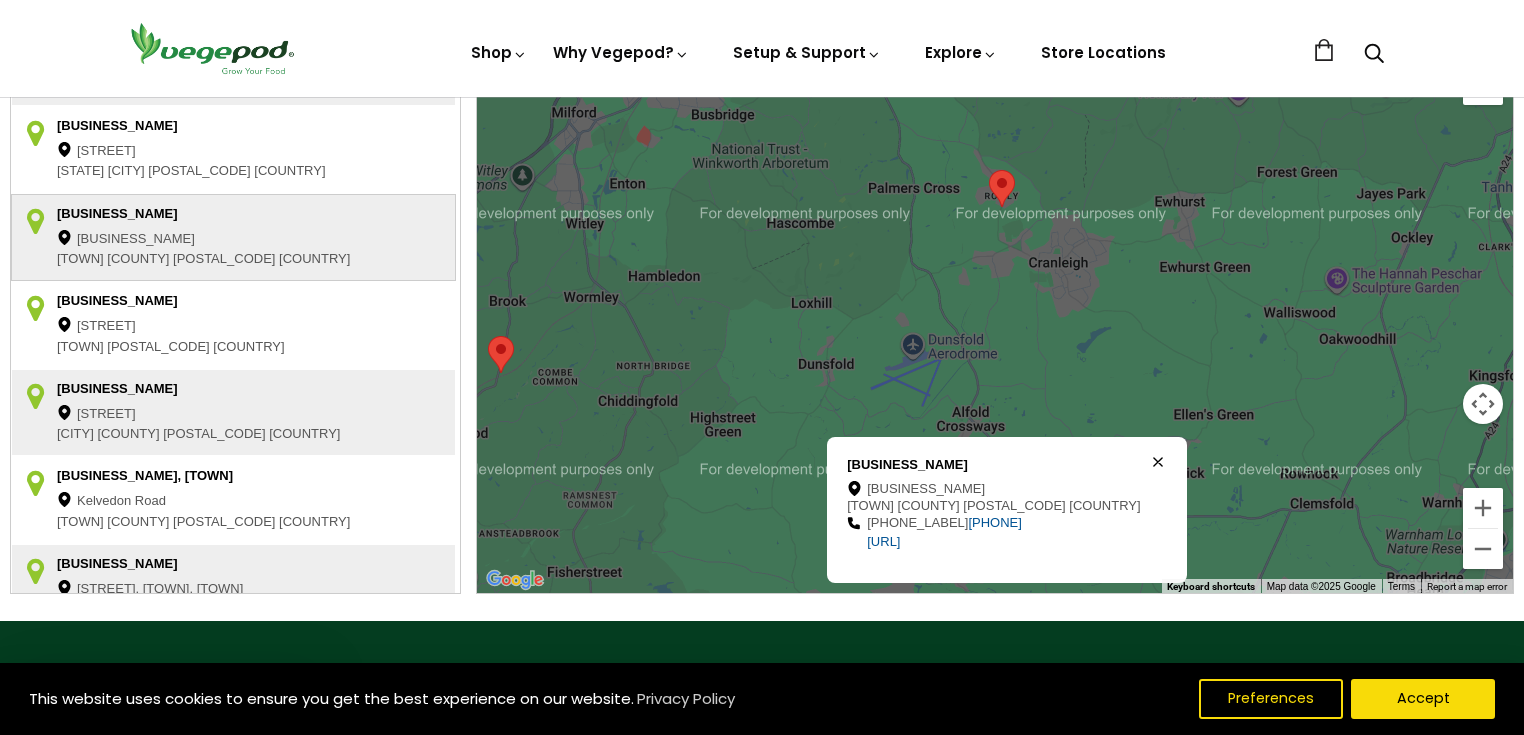 scroll, scrollTop: 631, scrollLeft: 0, axis: vertical 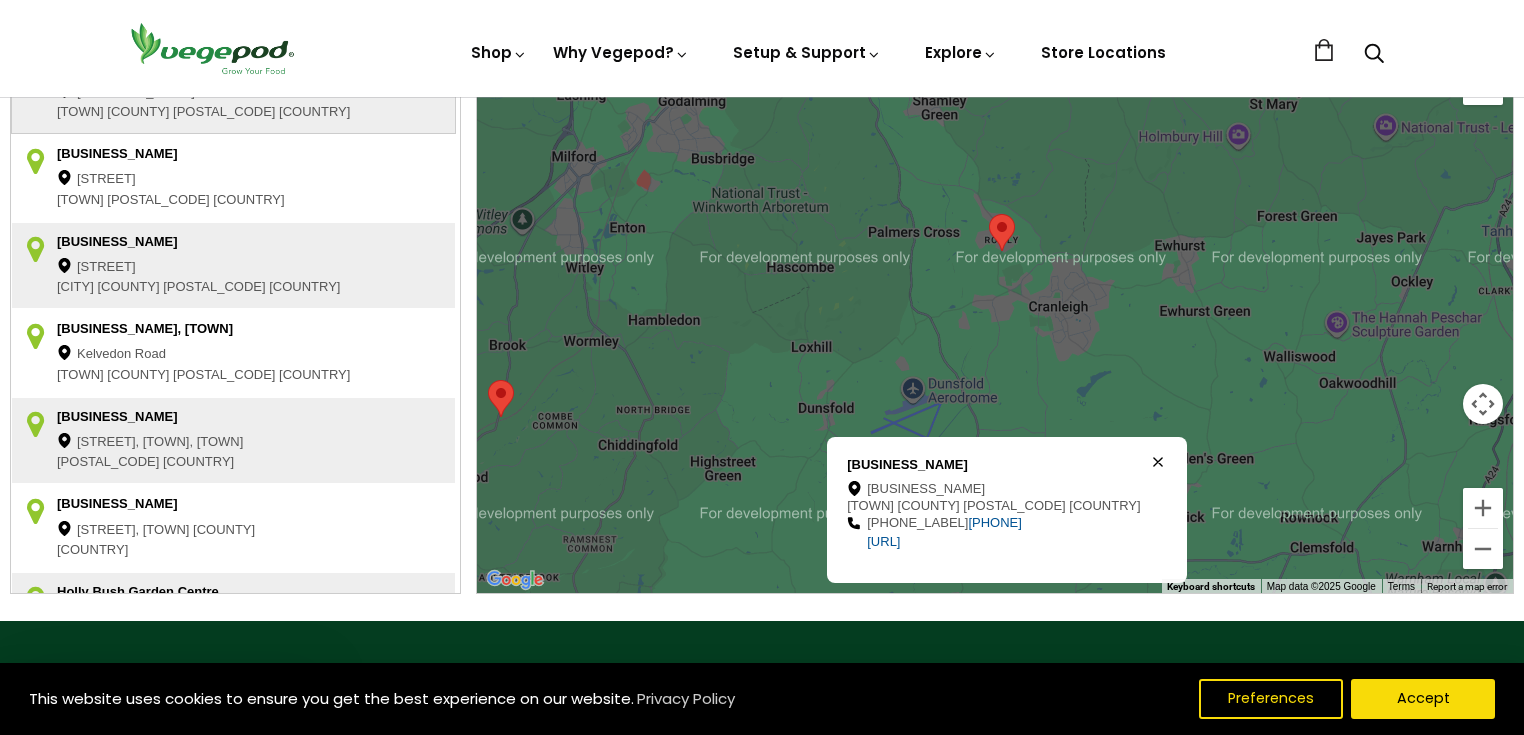 drag, startPoint x: 746, startPoint y: 348, endPoint x: 746, endPoint y: 394, distance: 46 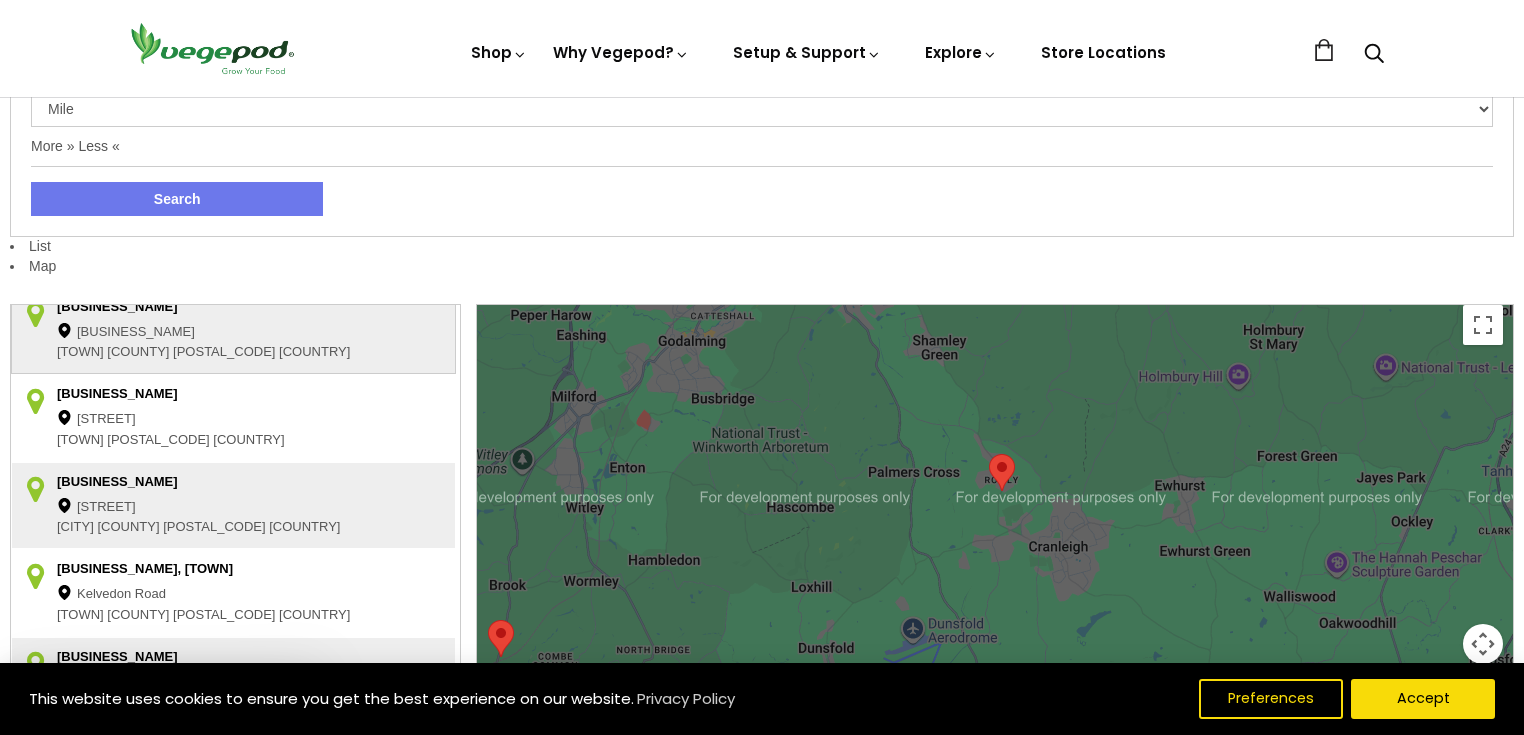 scroll, scrollTop: 240, scrollLeft: 0, axis: vertical 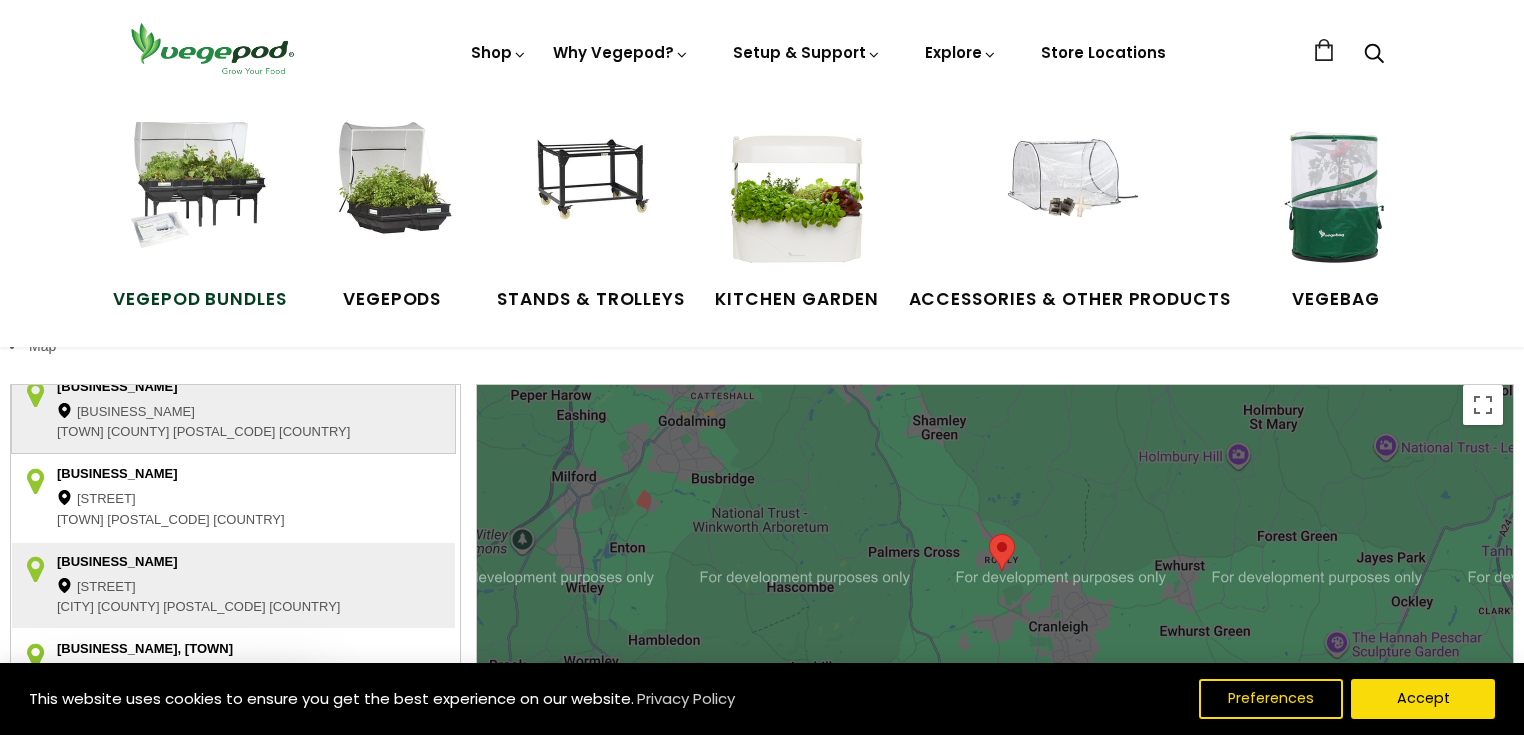 click at bounding box center [200, 197] 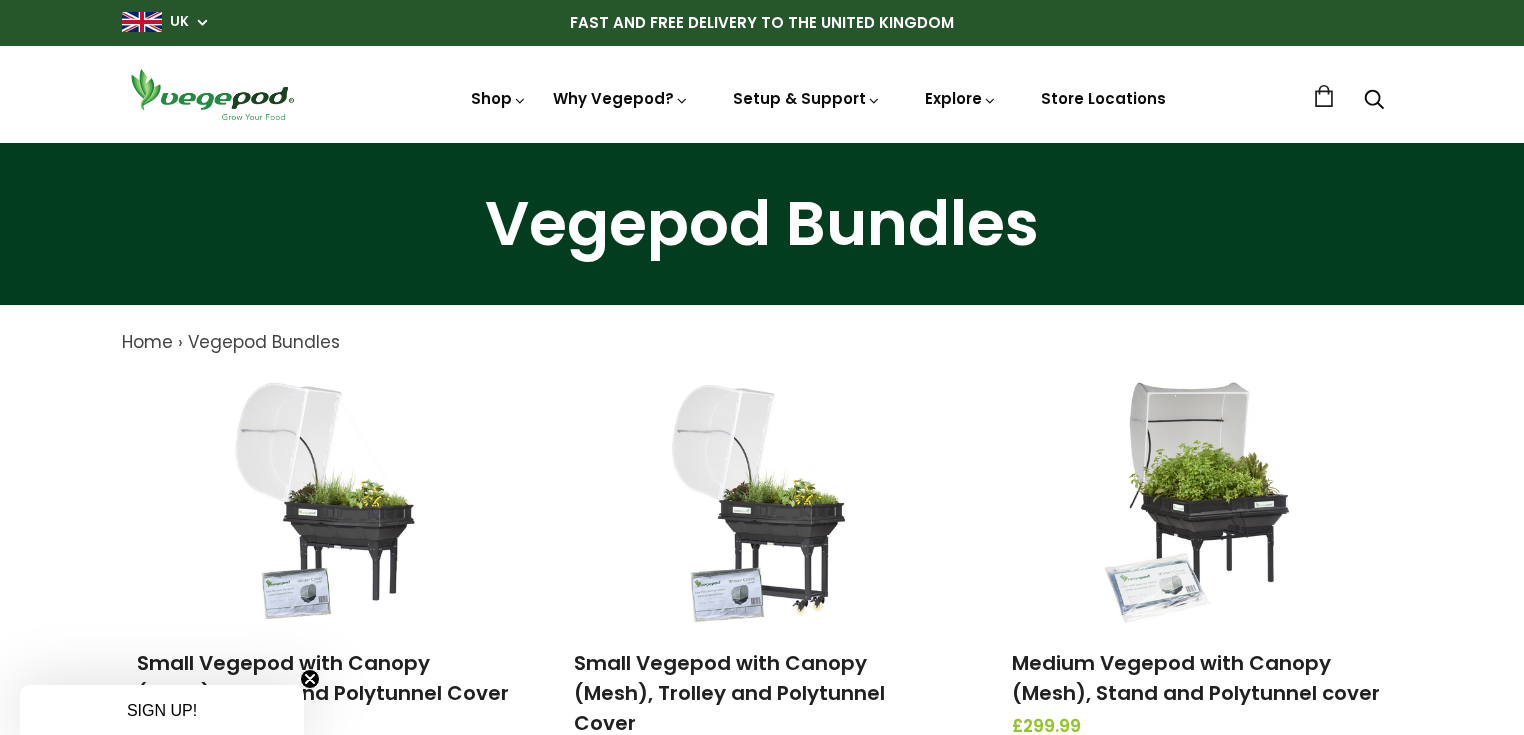 scroll, scrollTop: 0, scrollLeft: 0, axis: both 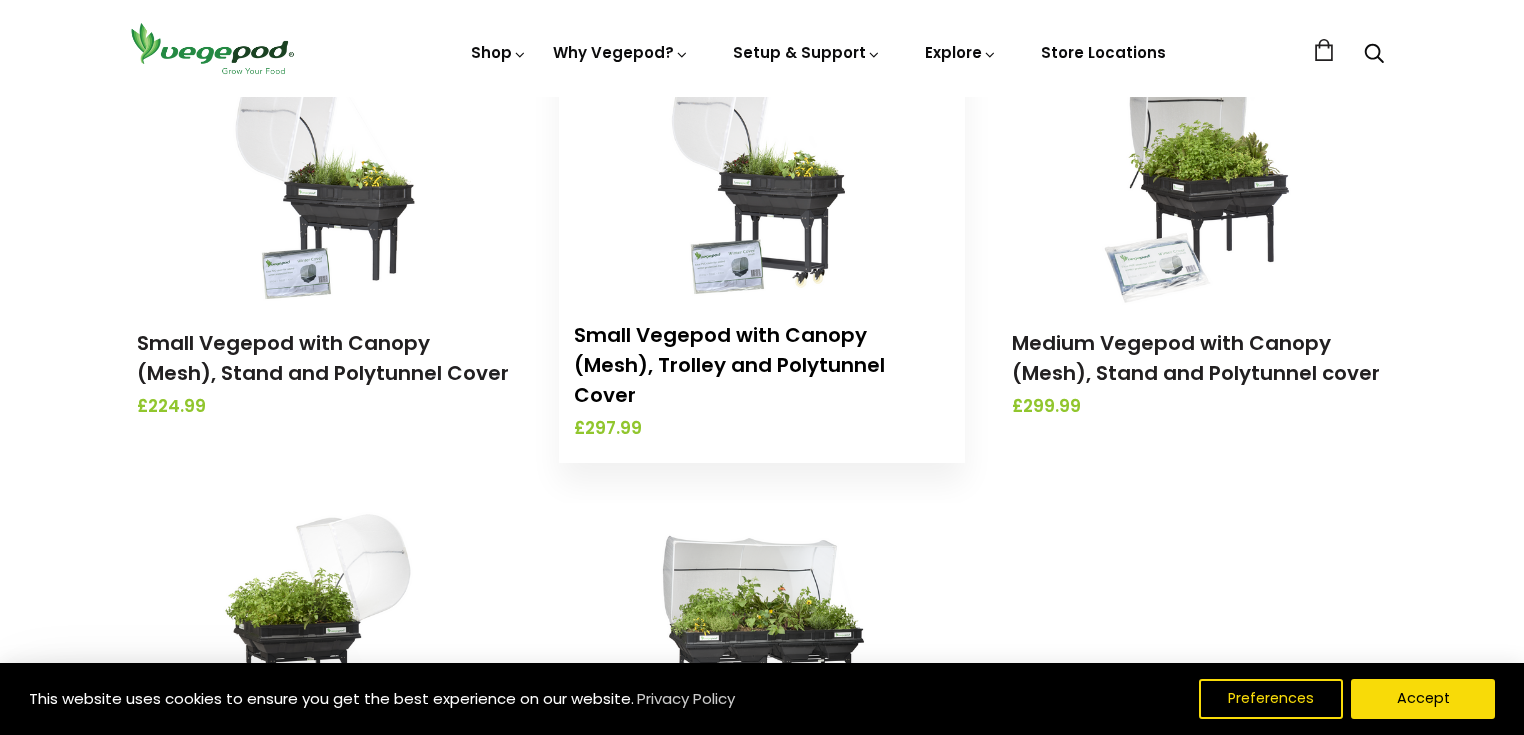 click on "Small Vegepod with Canopy (Mesh), Trolley and Polytunnel Cover" at bounding box center (729, 365) 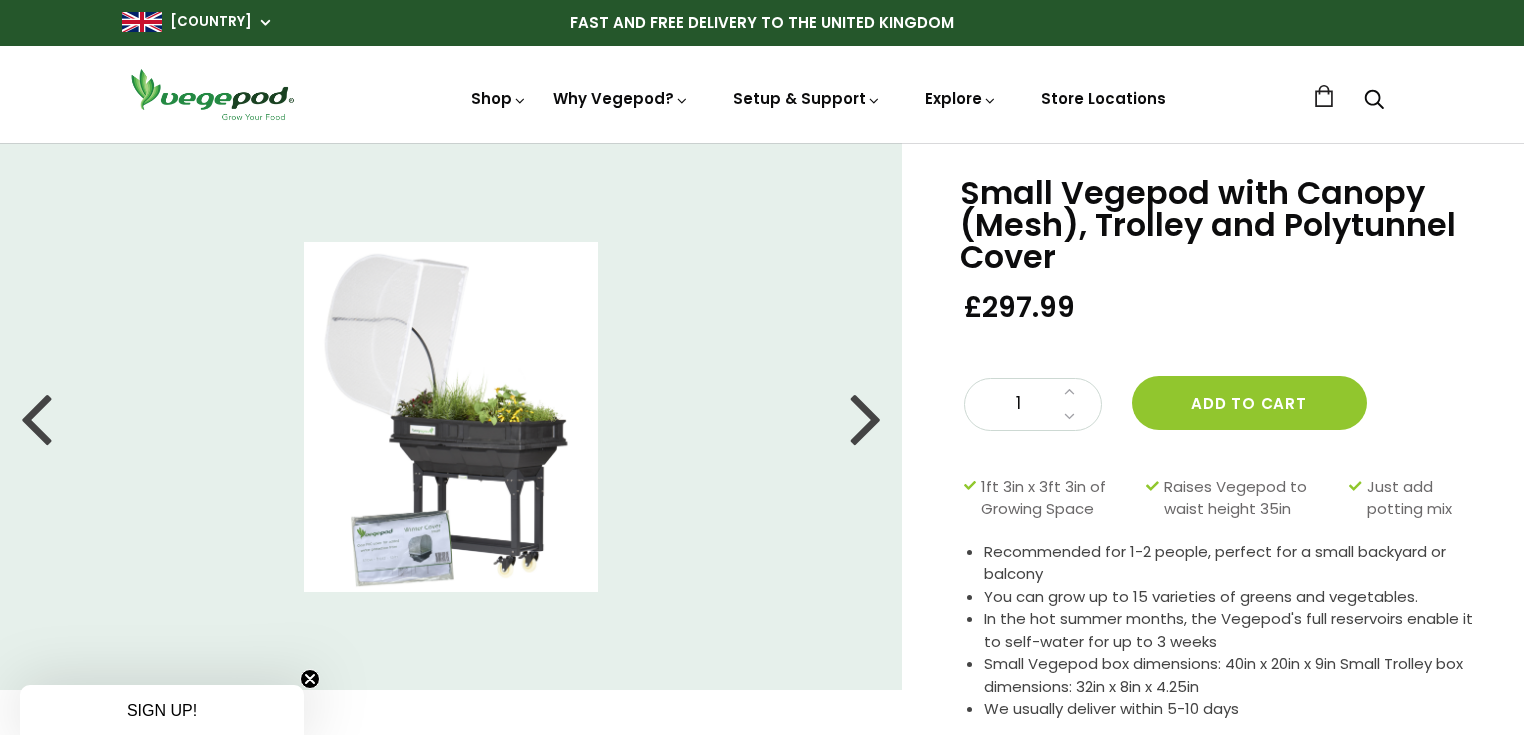 scroll, scrollTop: 0, scrollLeft: 0, axis: both 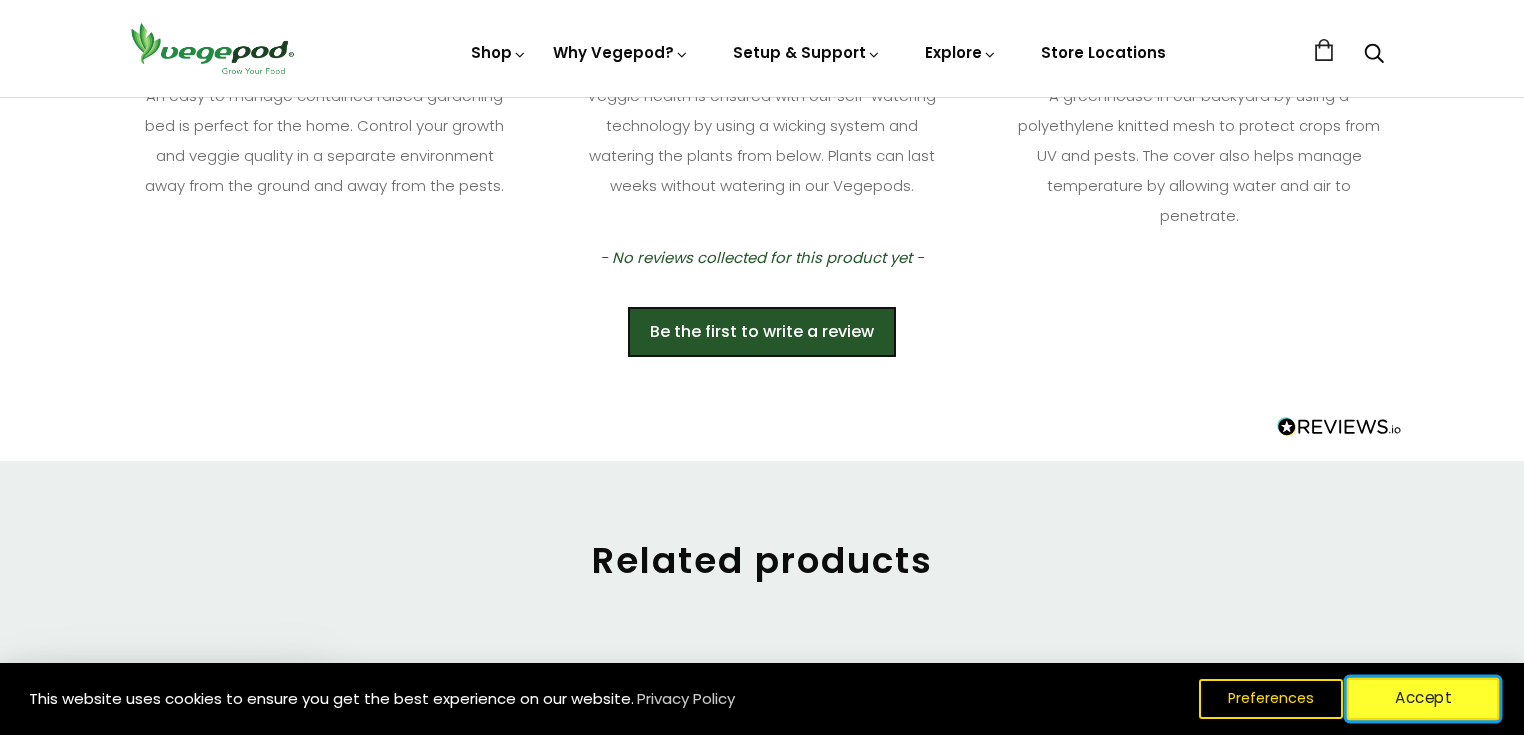 click on "Accept" at bounding box center [1423, 699] 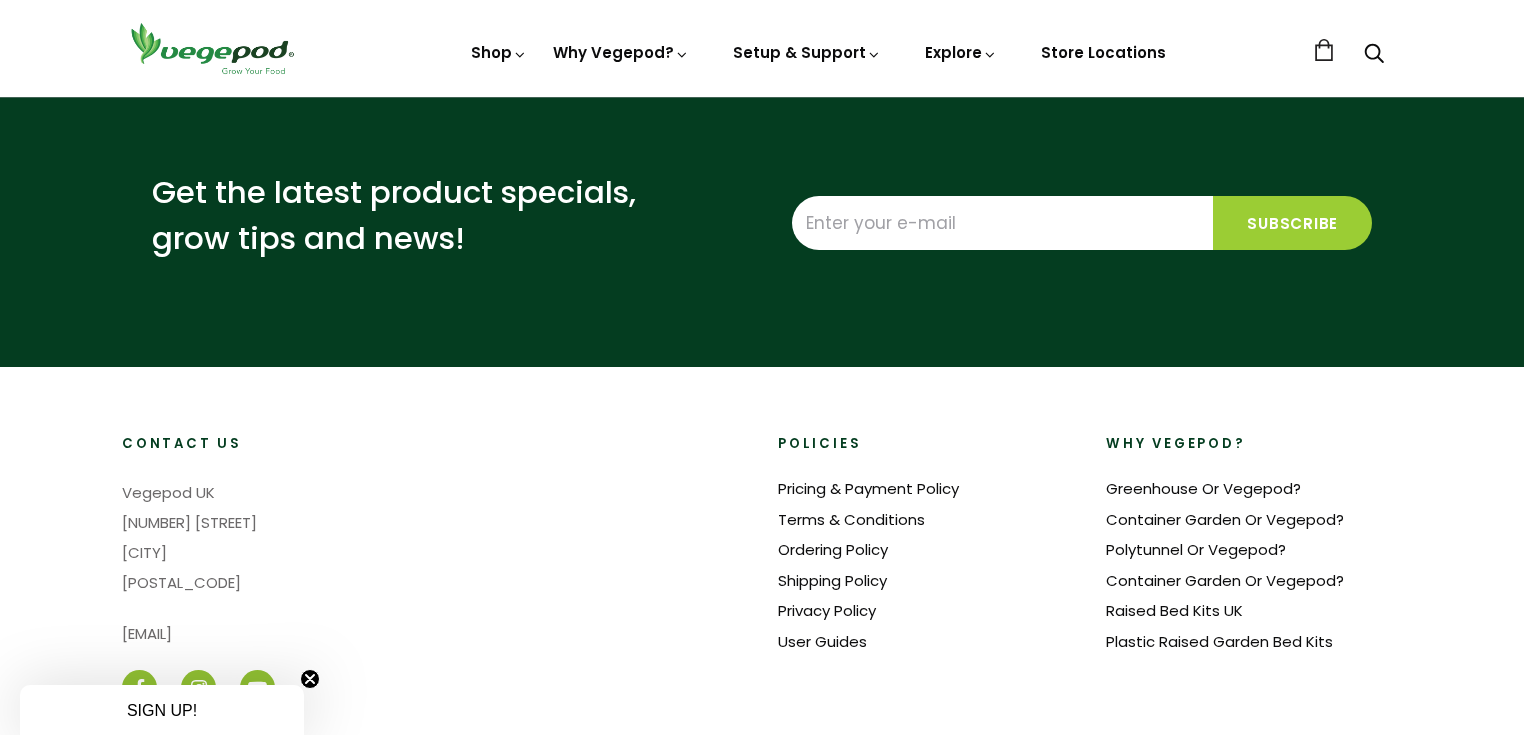 scroll, scrollTop: 1760, scrollLeft: 0, axis: vertical 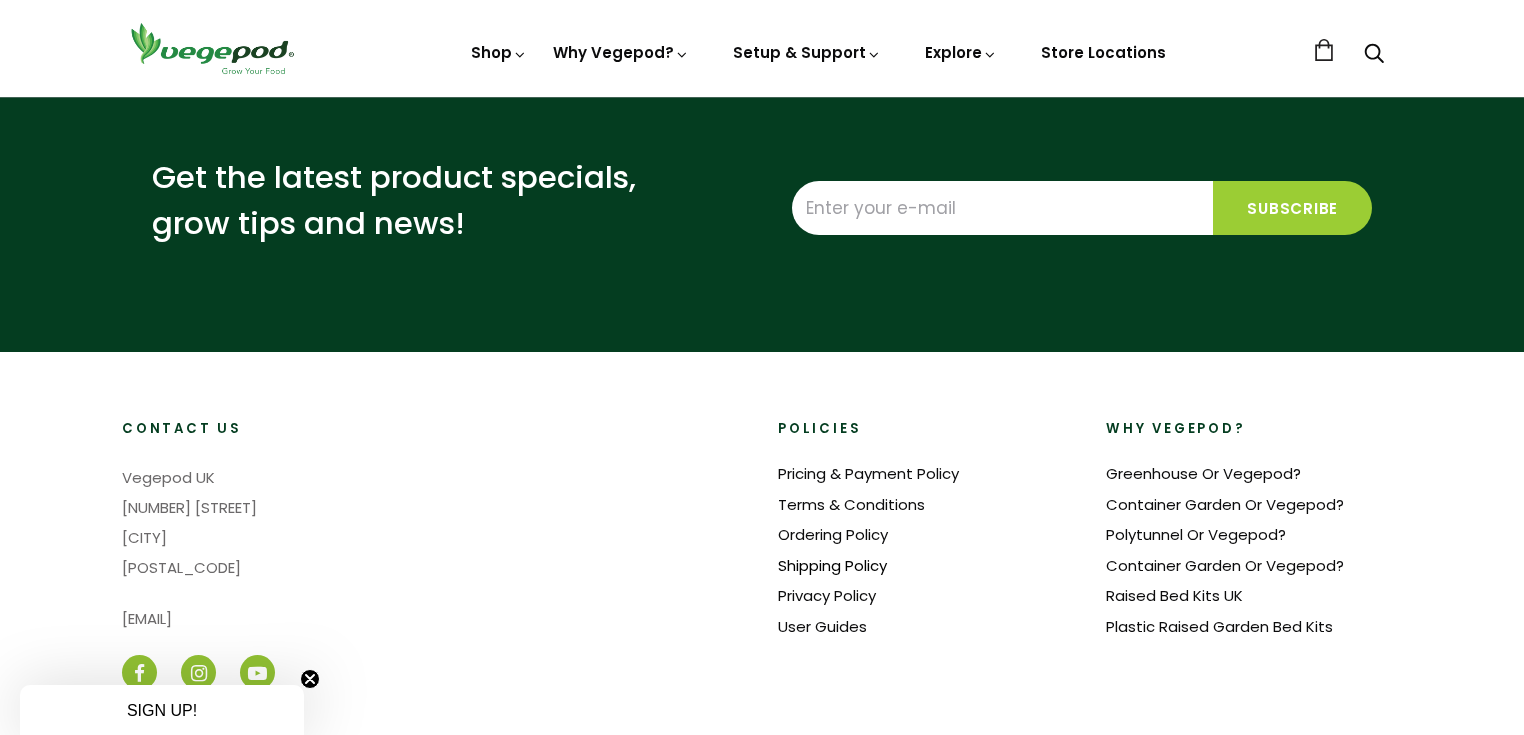 click on "Shipping Policy" at bounding box center [832, 565] 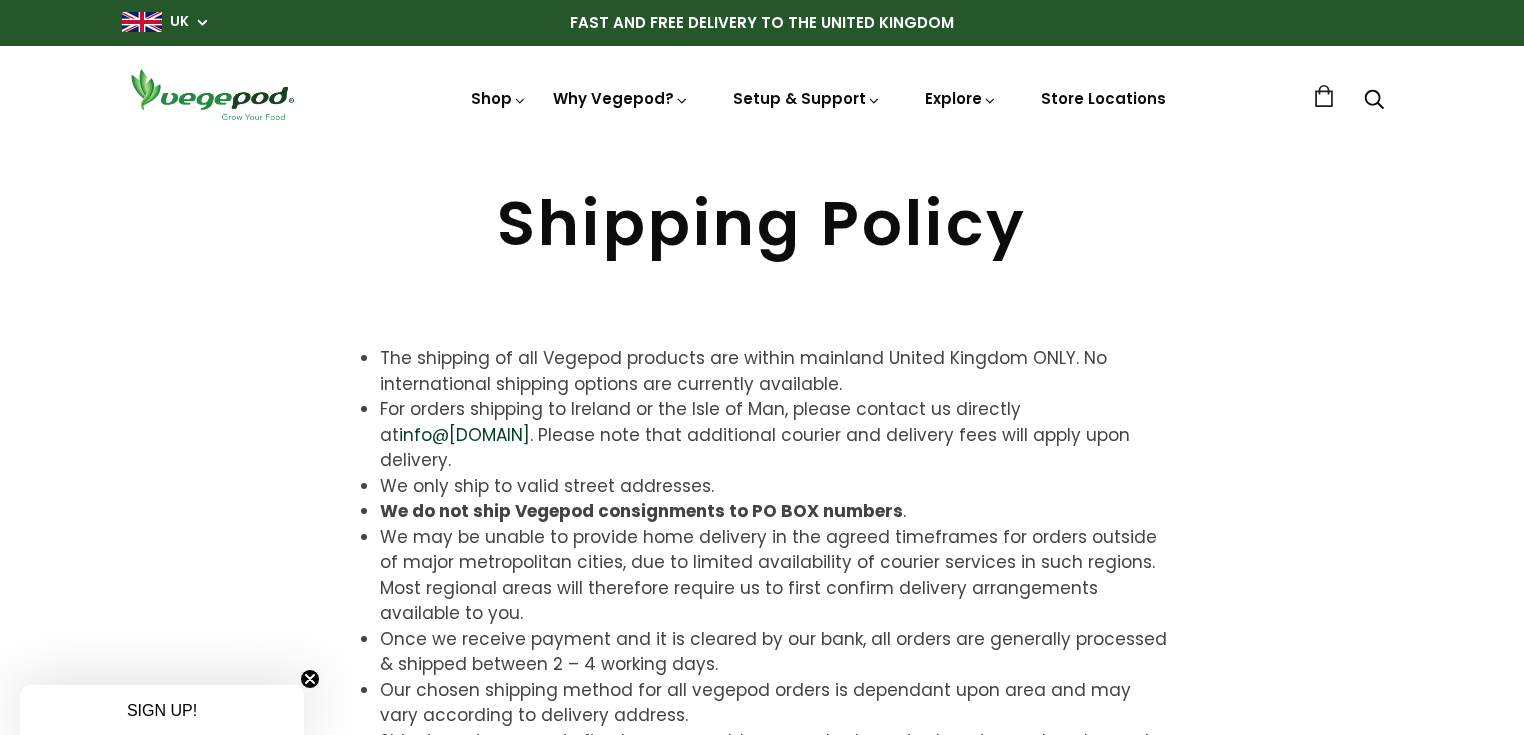 scroll, scrollTop: 0, scrollLeft: 0, axis: both 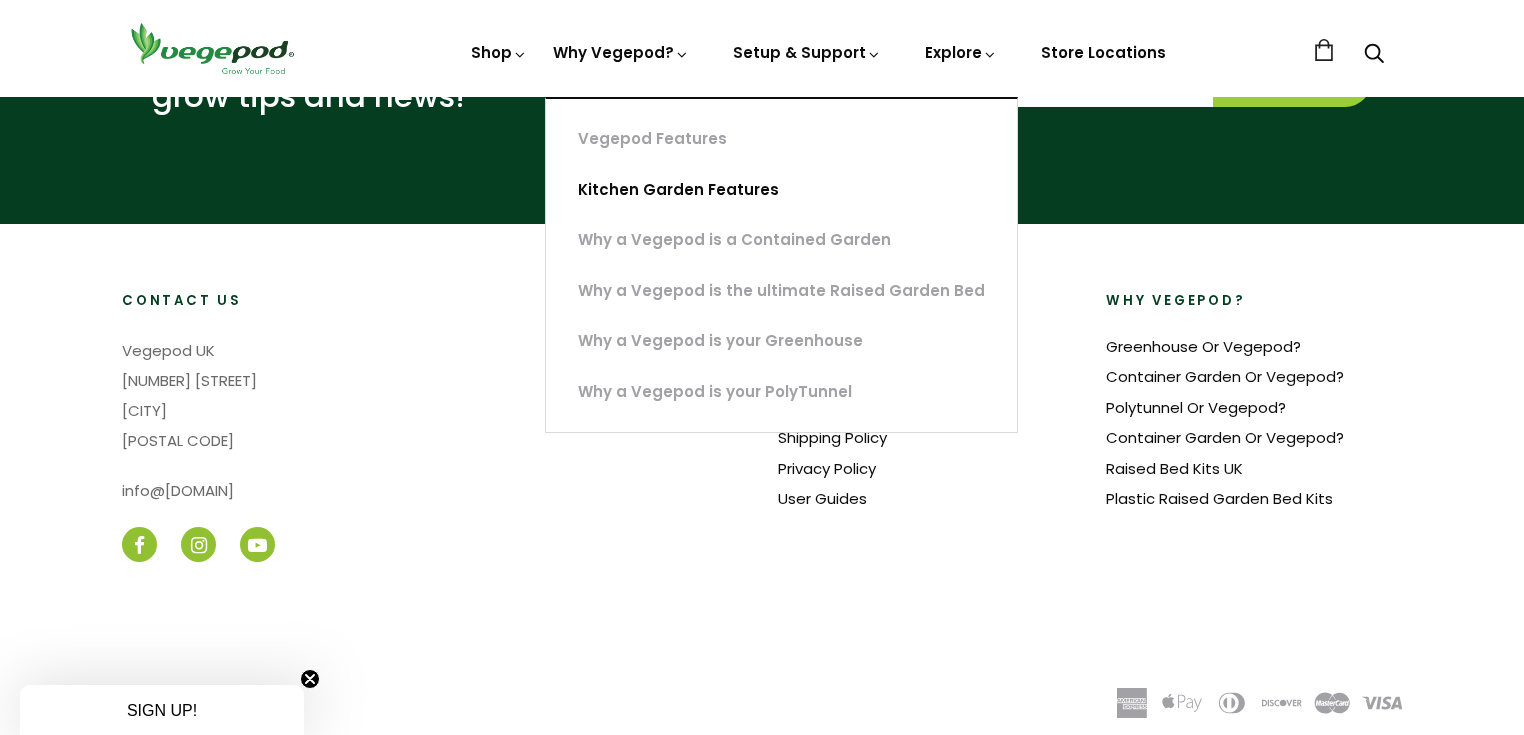 click on "Kitchen Garden Features" at bounding box center (781, 190) 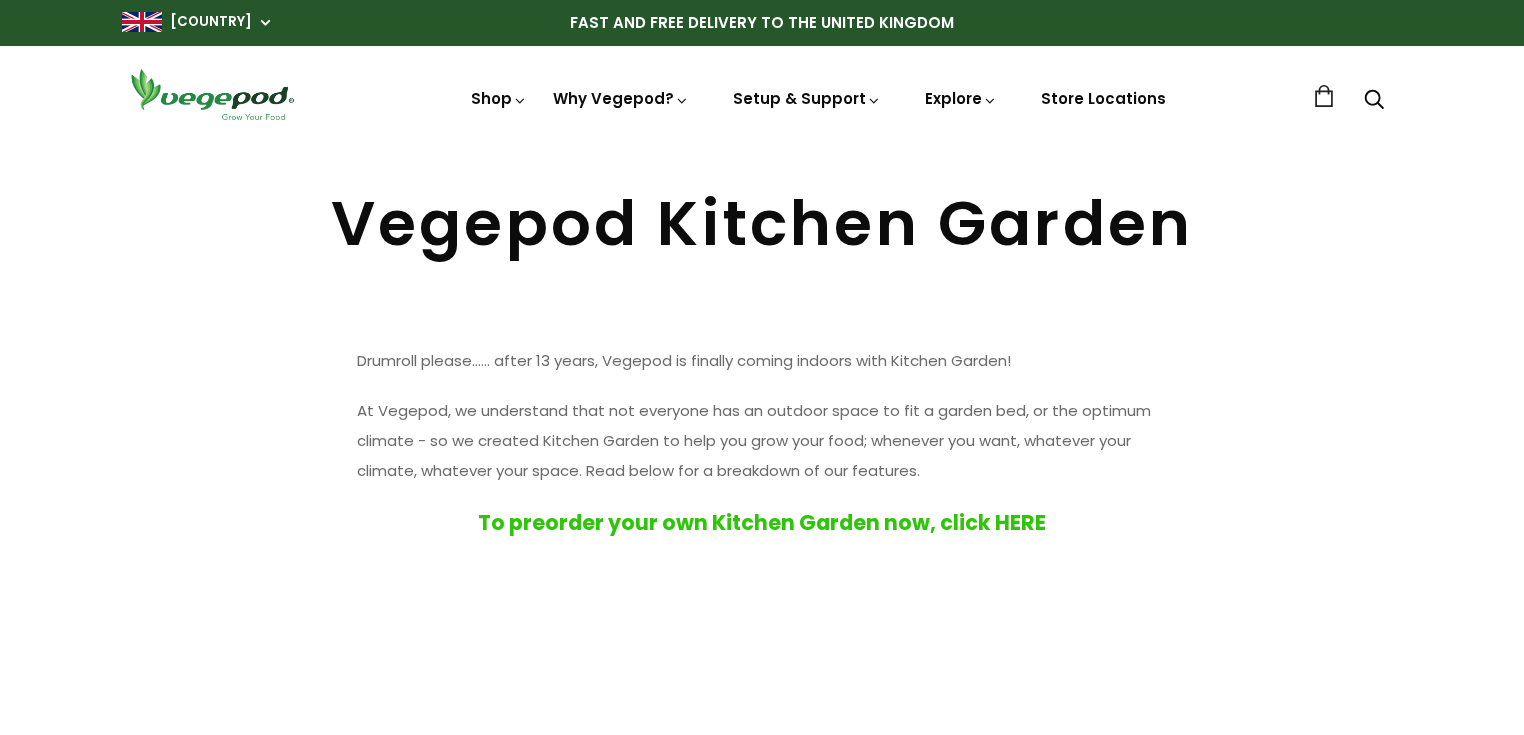 scroll, scrollTop: 0, scrollLeft: 0, axis: both 